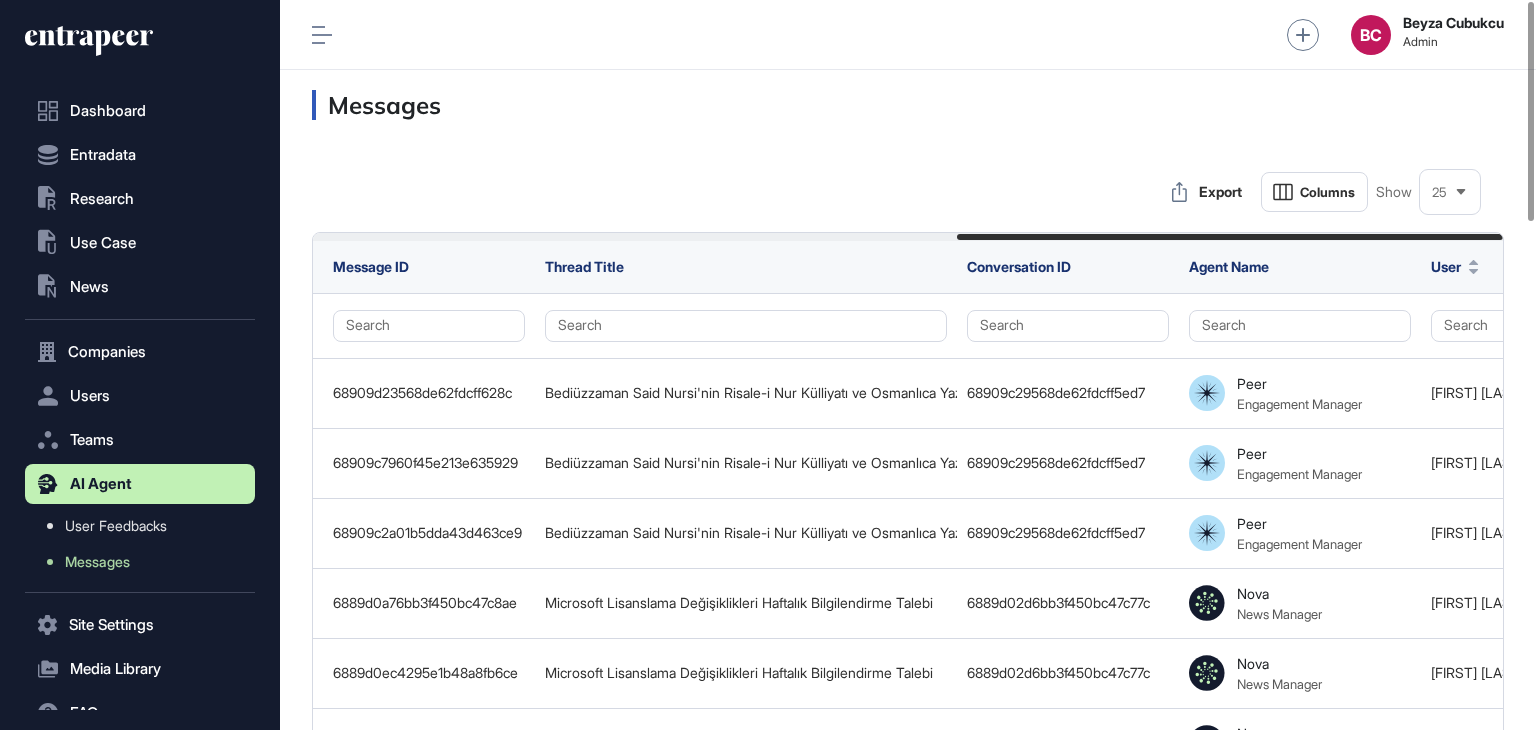scroll, scrollTop: 0, scrollLeft: 0, axis: both 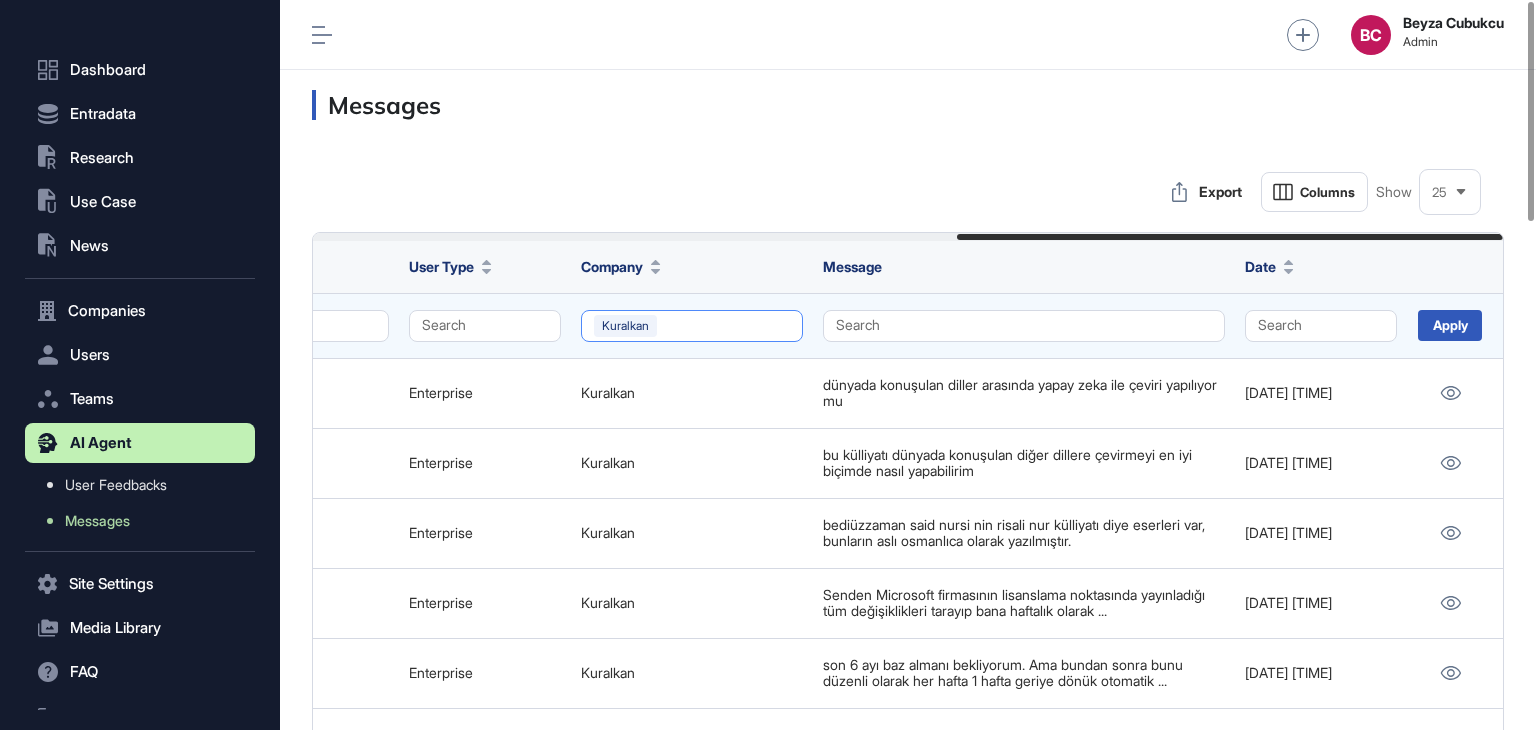 click on "Kuralkan" 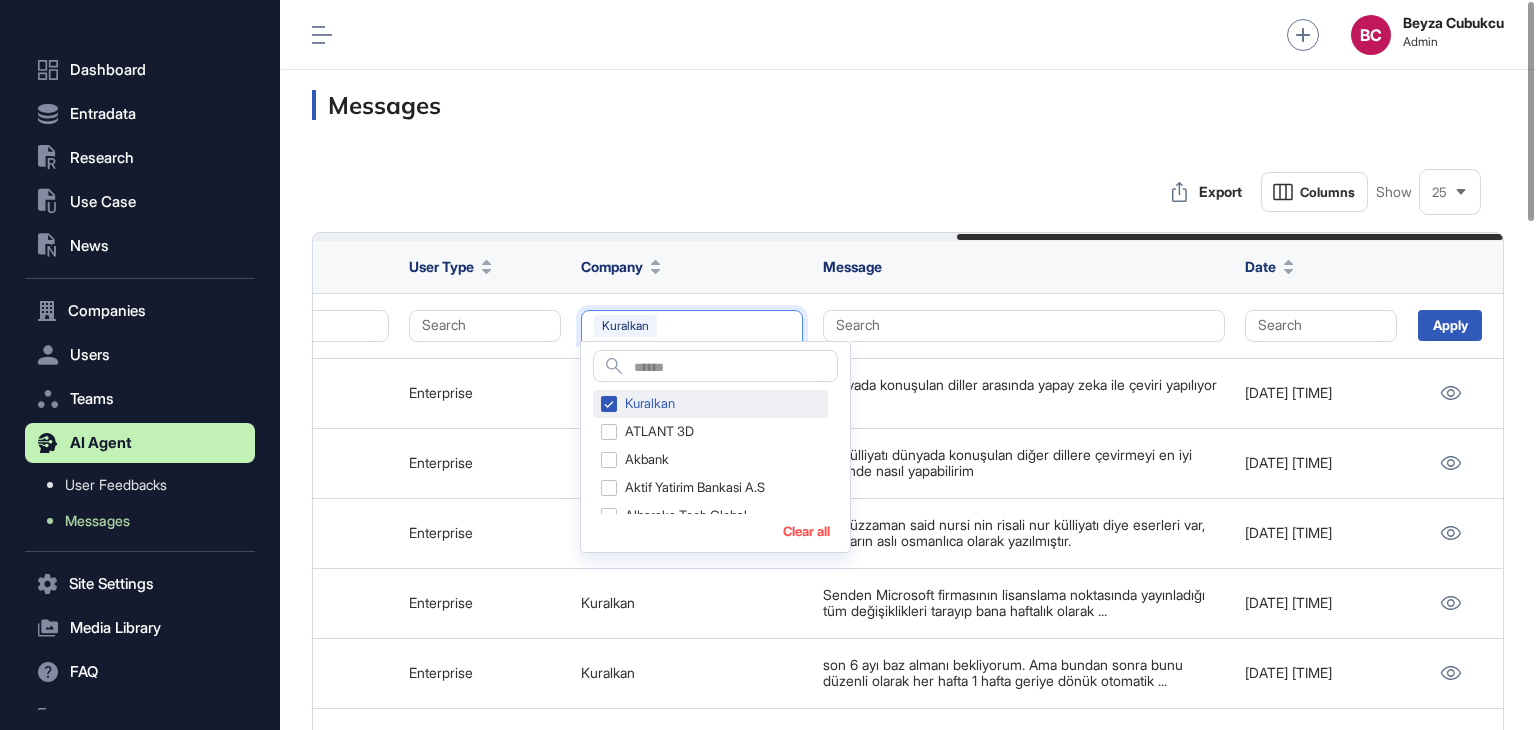 click on "Kuralkan" at bounding box center (710, 404) 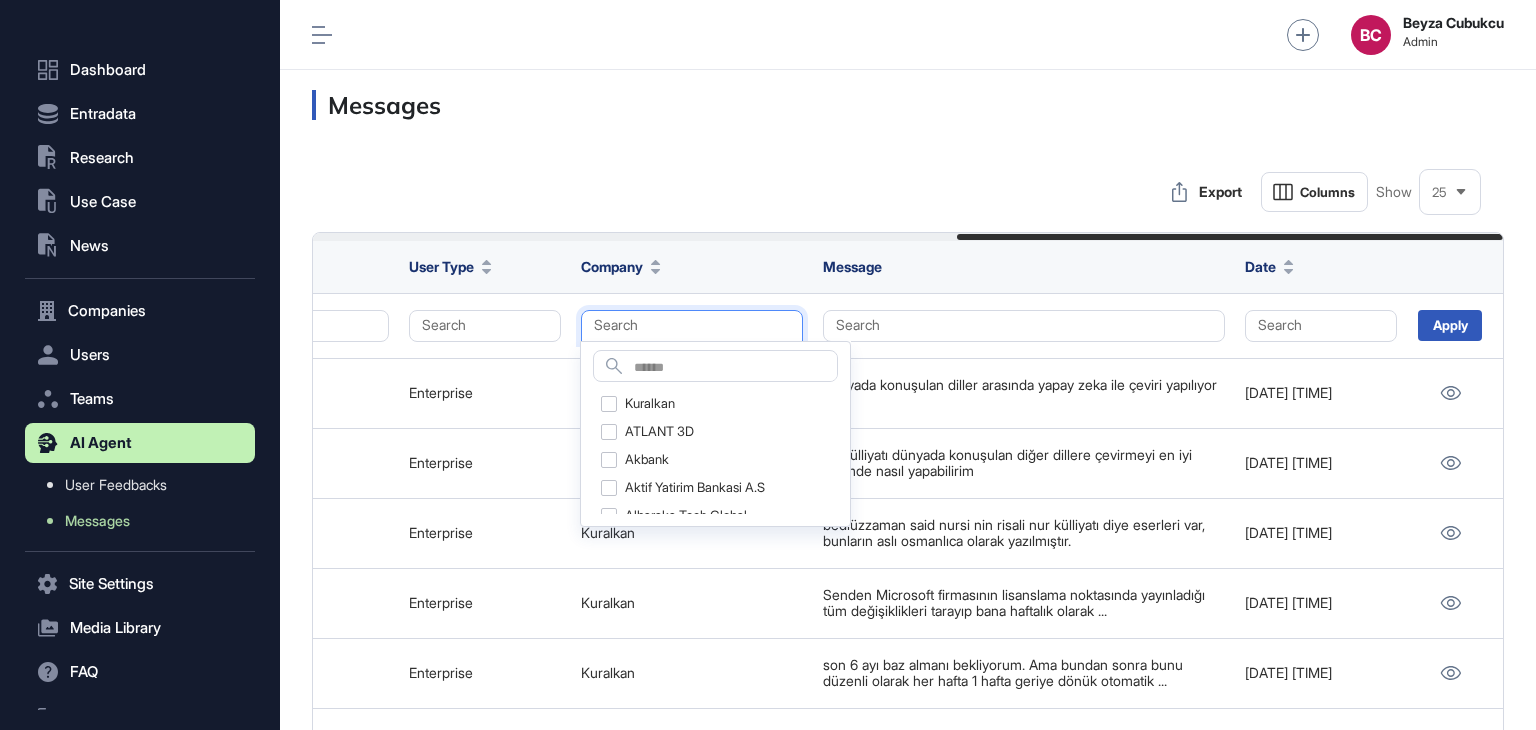 click on "Search" 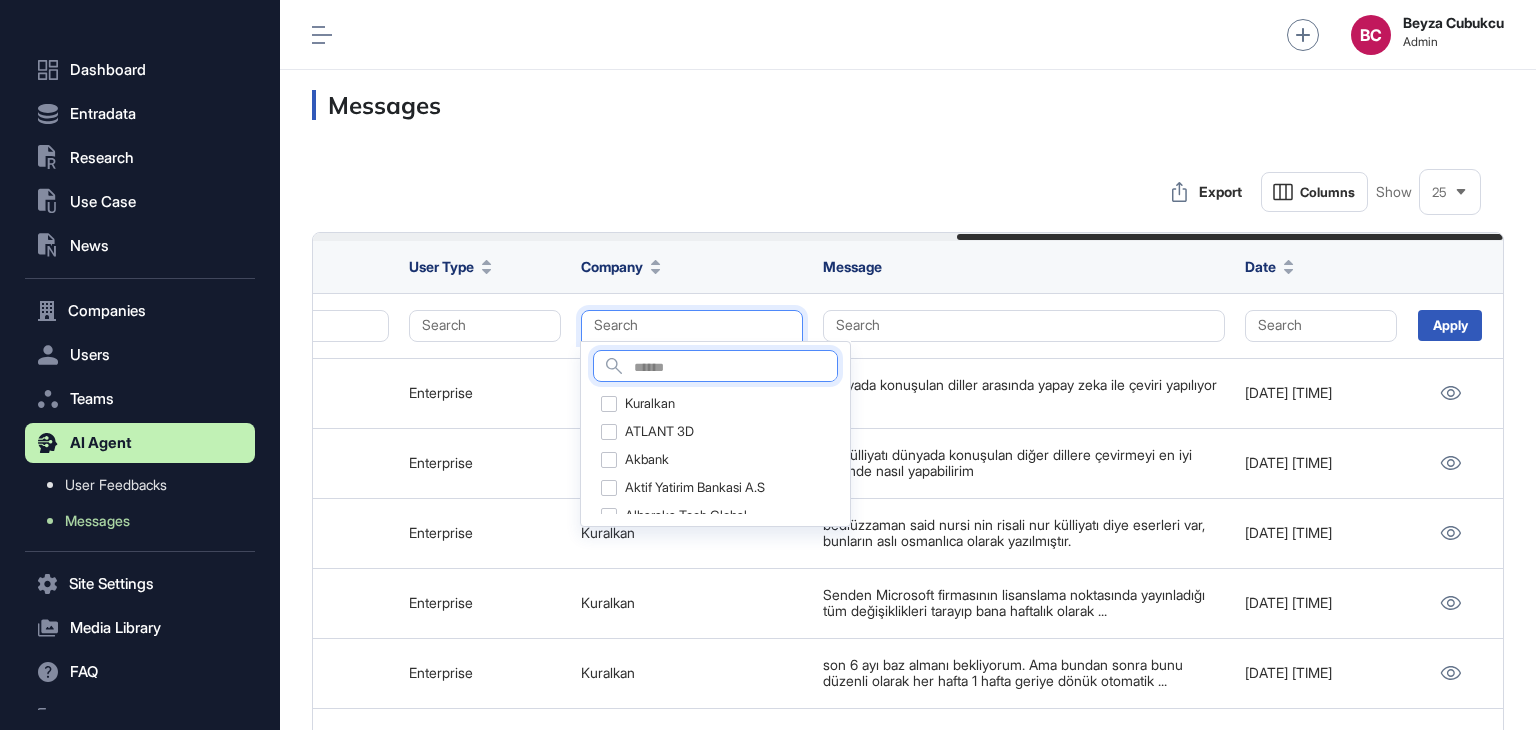 click at bounding box center (735, 368) 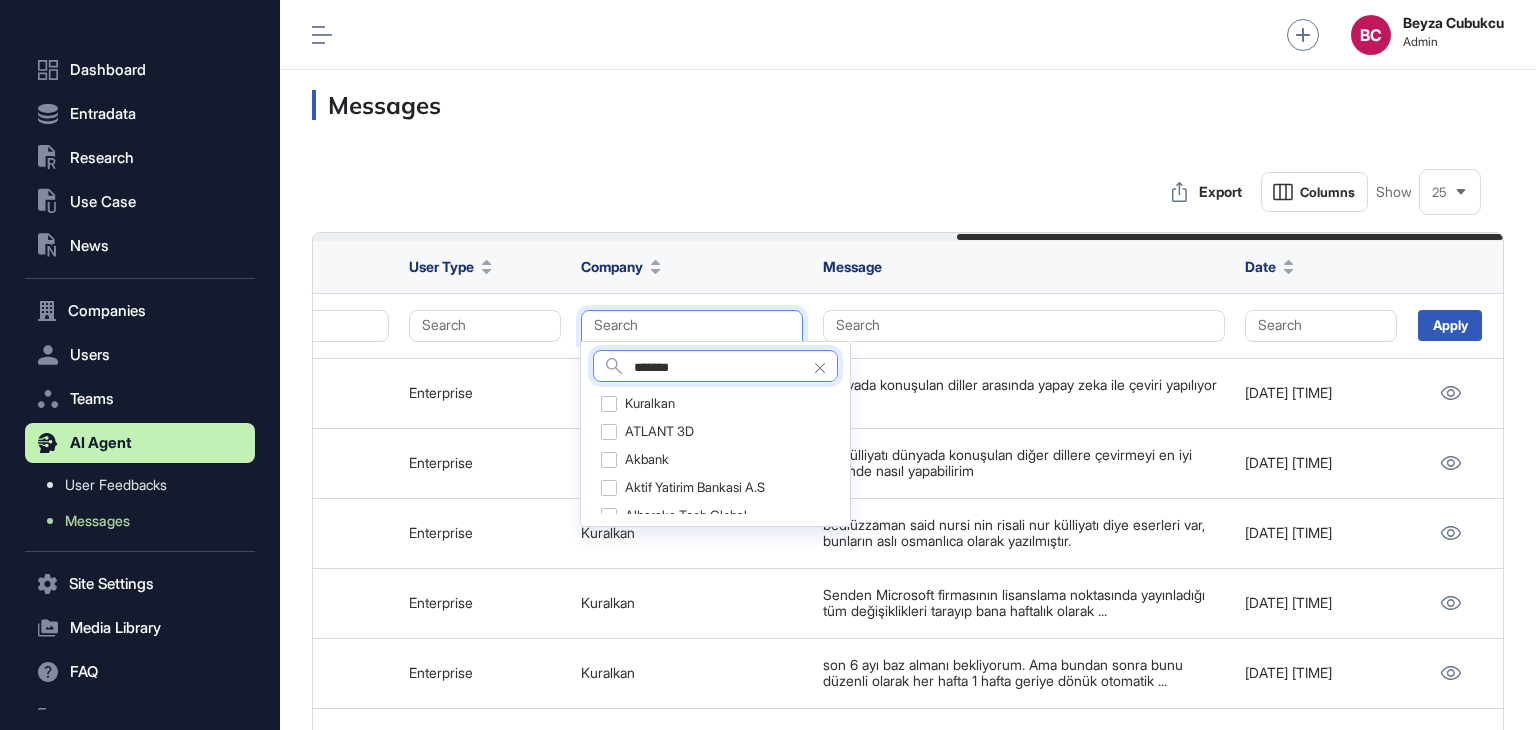 type on "*******" 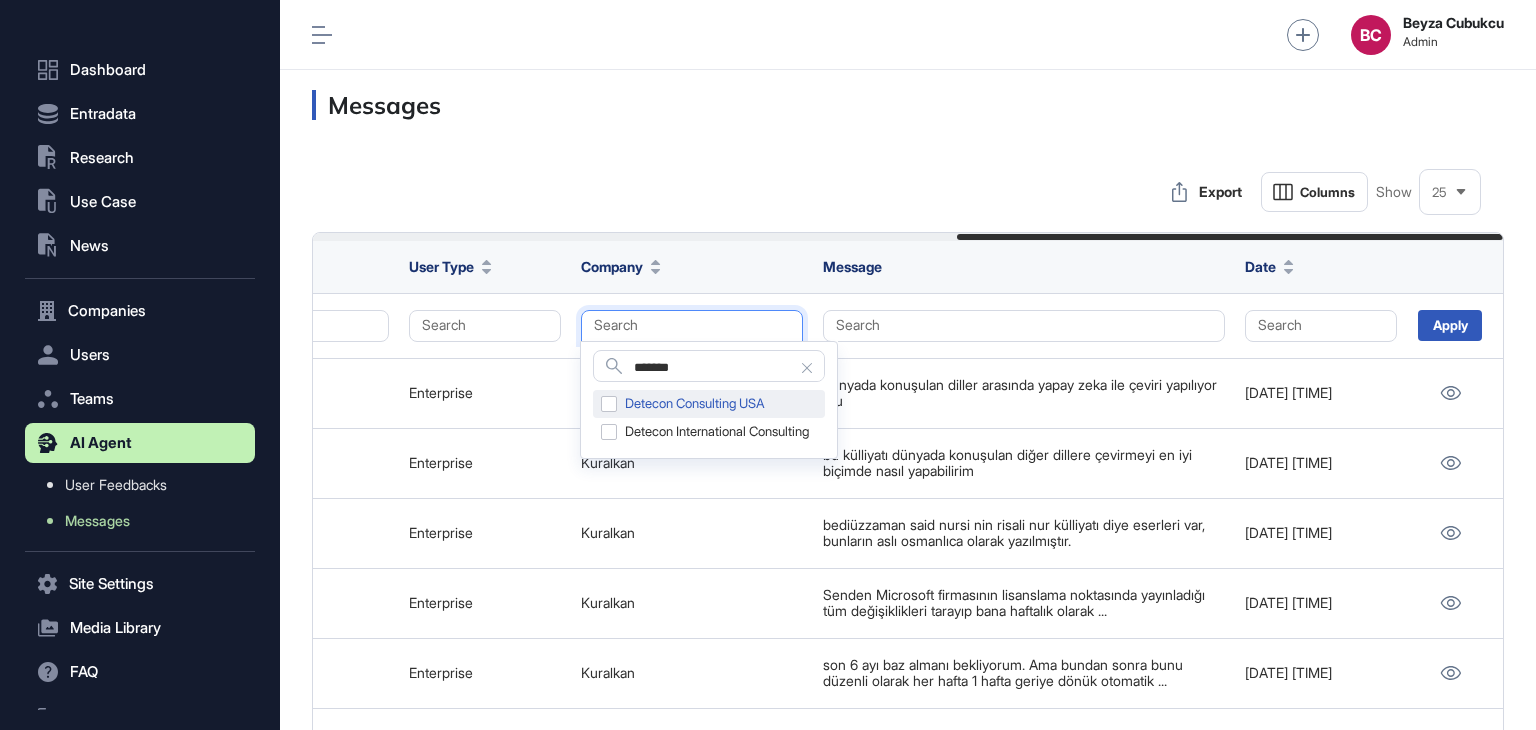 click on "Detecon Consulting USA" at bounding box center [709, 404] 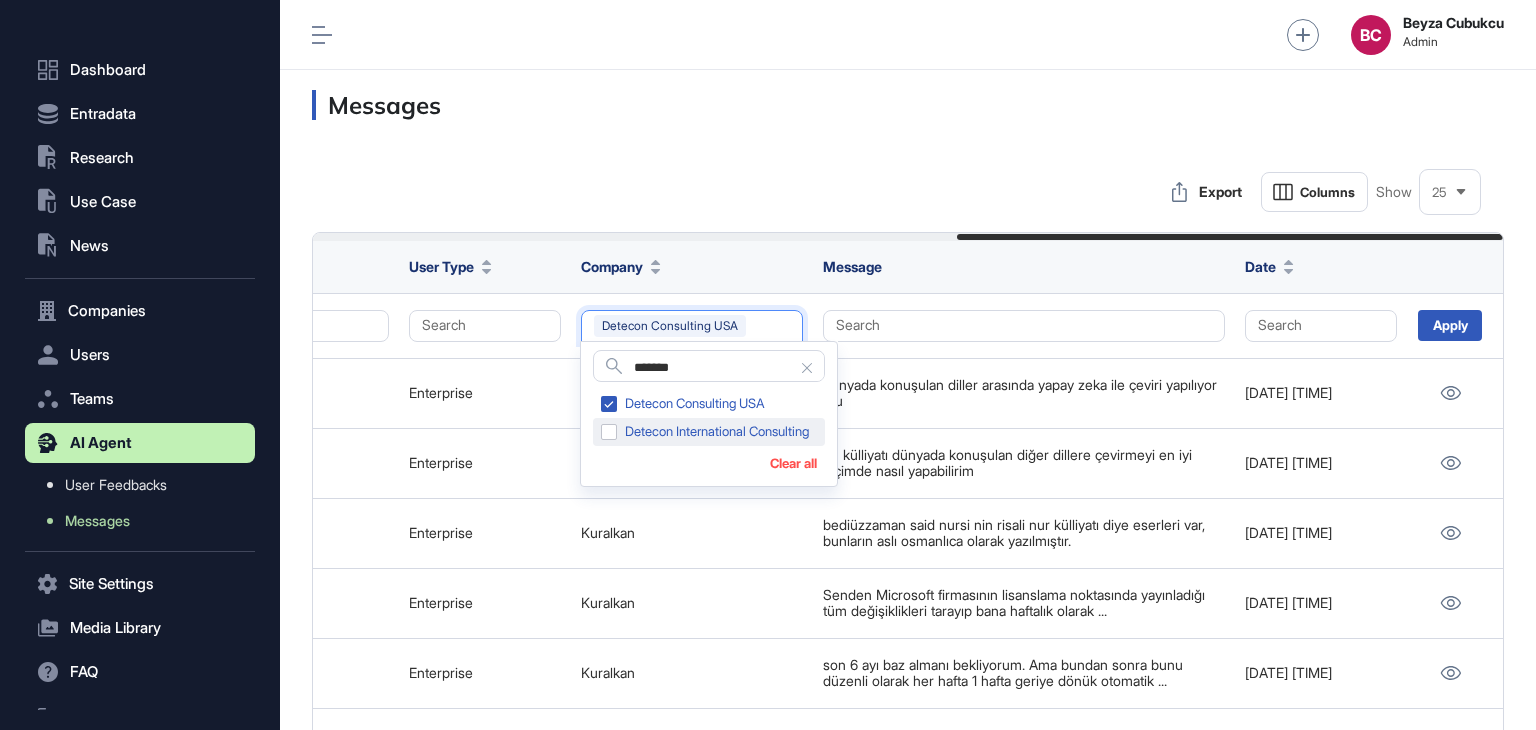 click on "Detecon International Consulting" at bounding box center (709, 432) 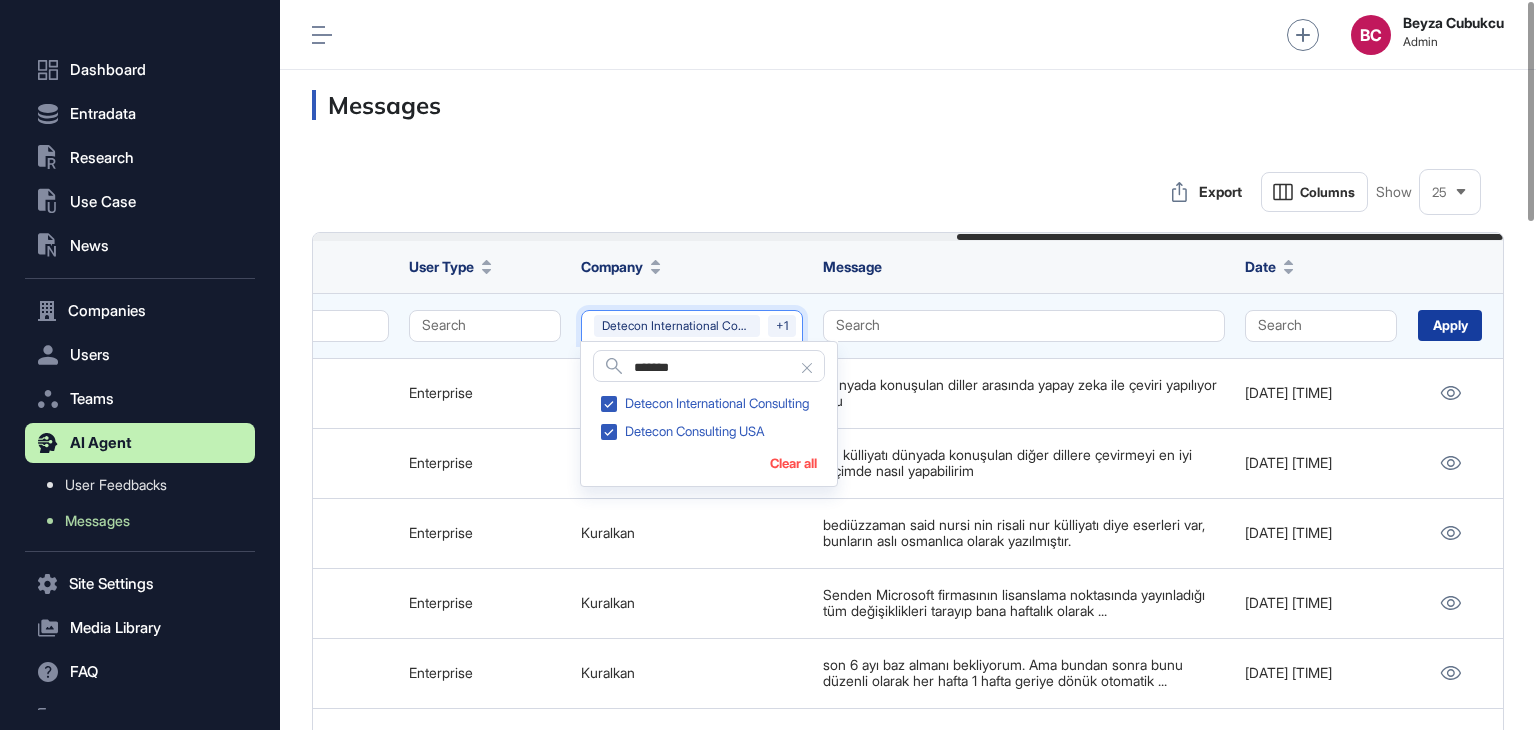 click on "Apply" at bounding box center [1450, 325] 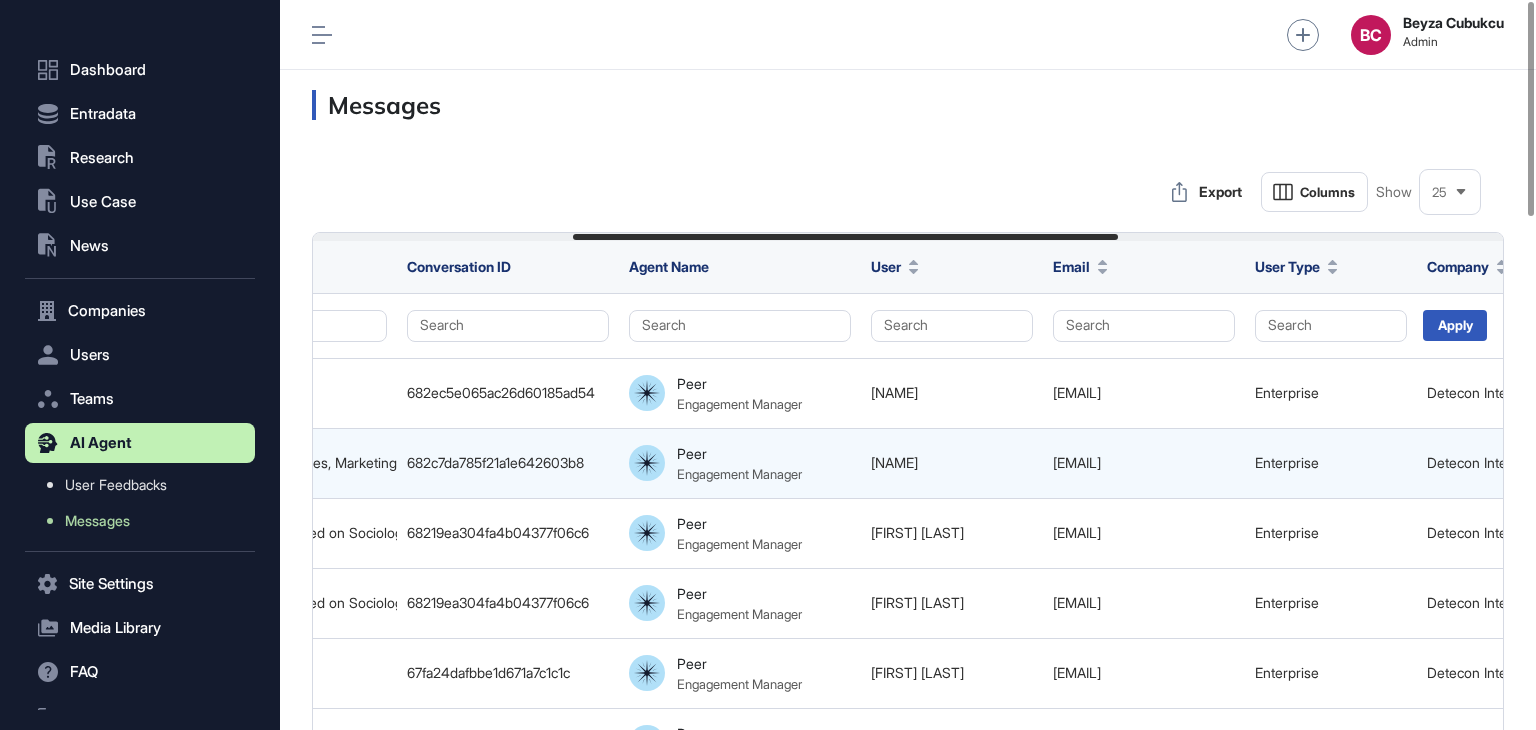 scroll, scrollTop: 0, scrollLeft: 566, axis: horizontal 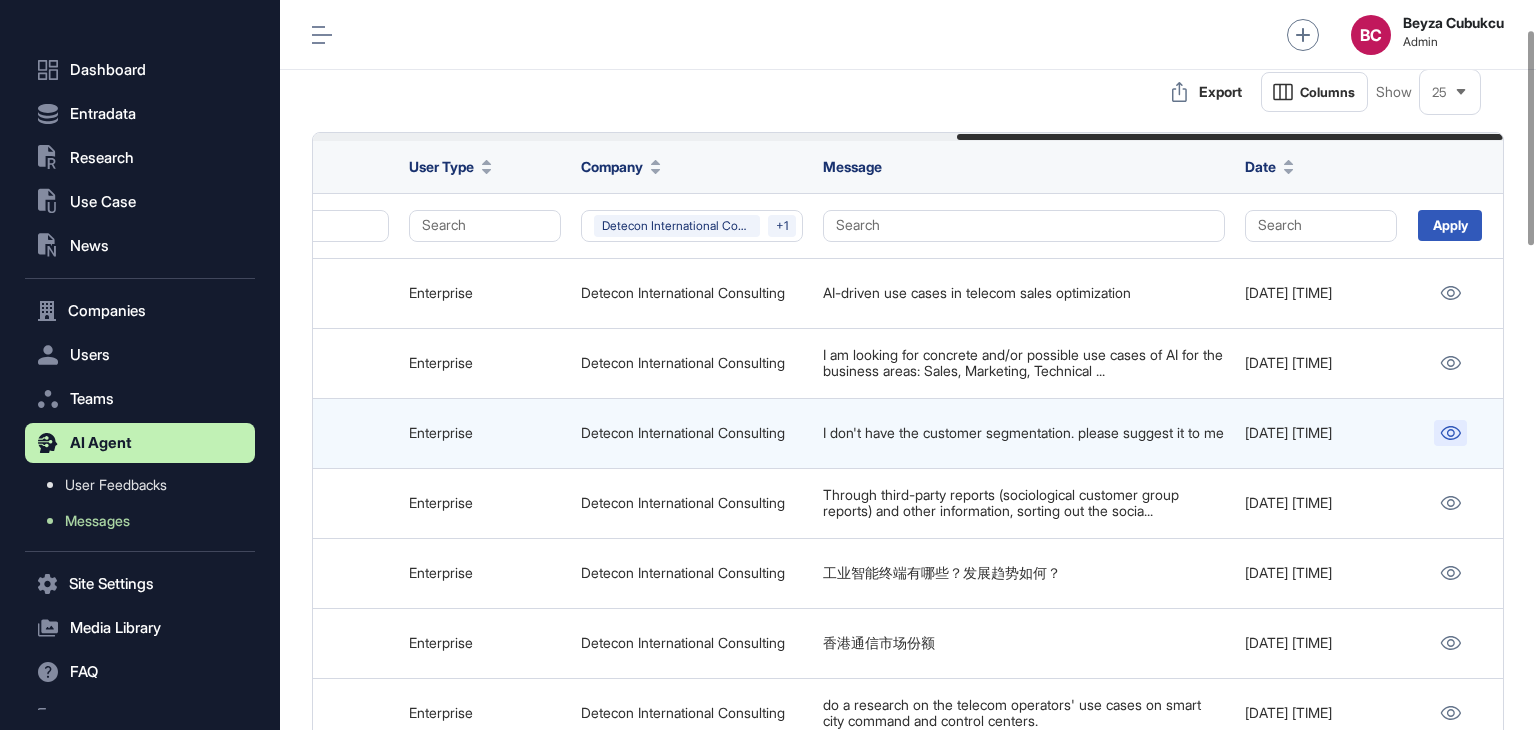 click 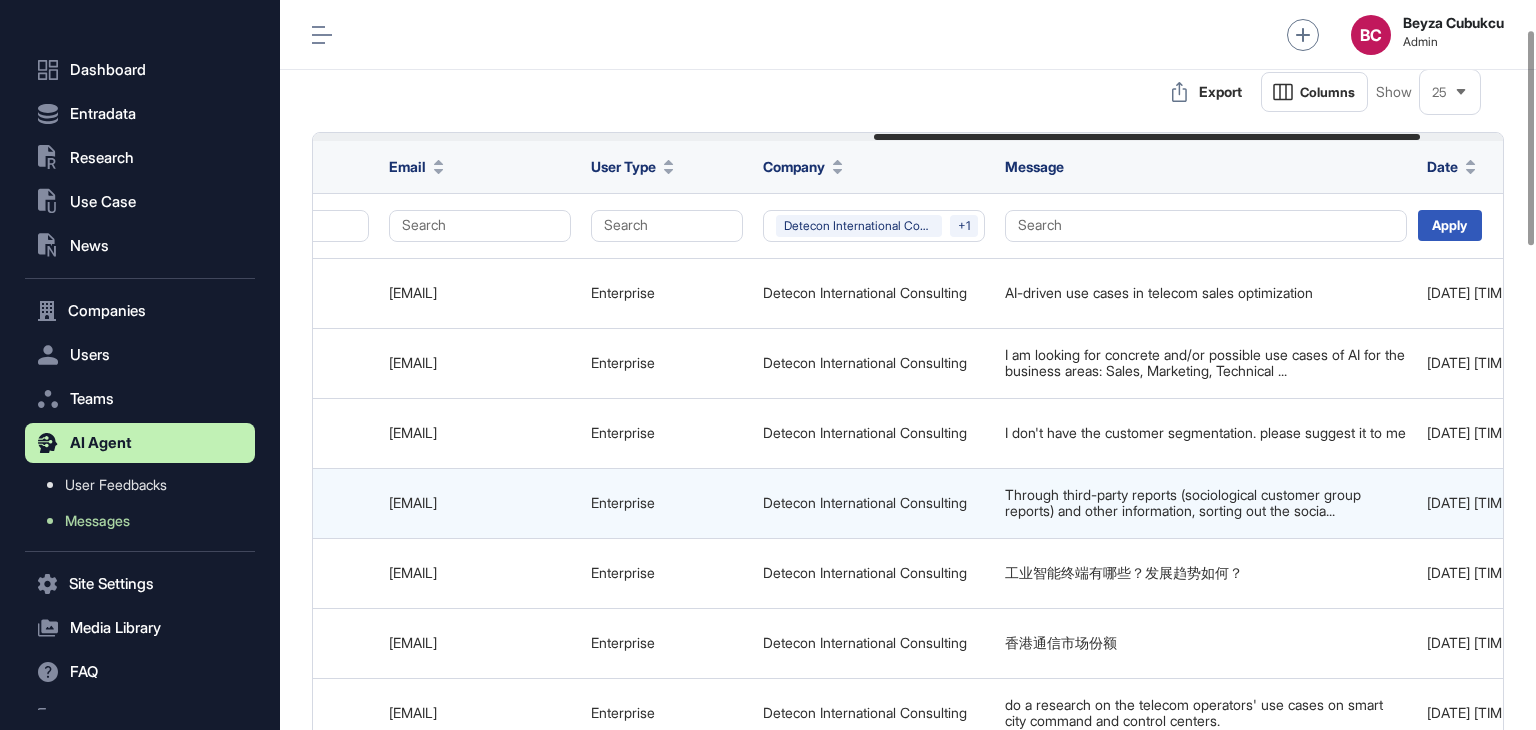 scroll, scrollTop: 0, scrollLeft: 1225, axis: horizontal 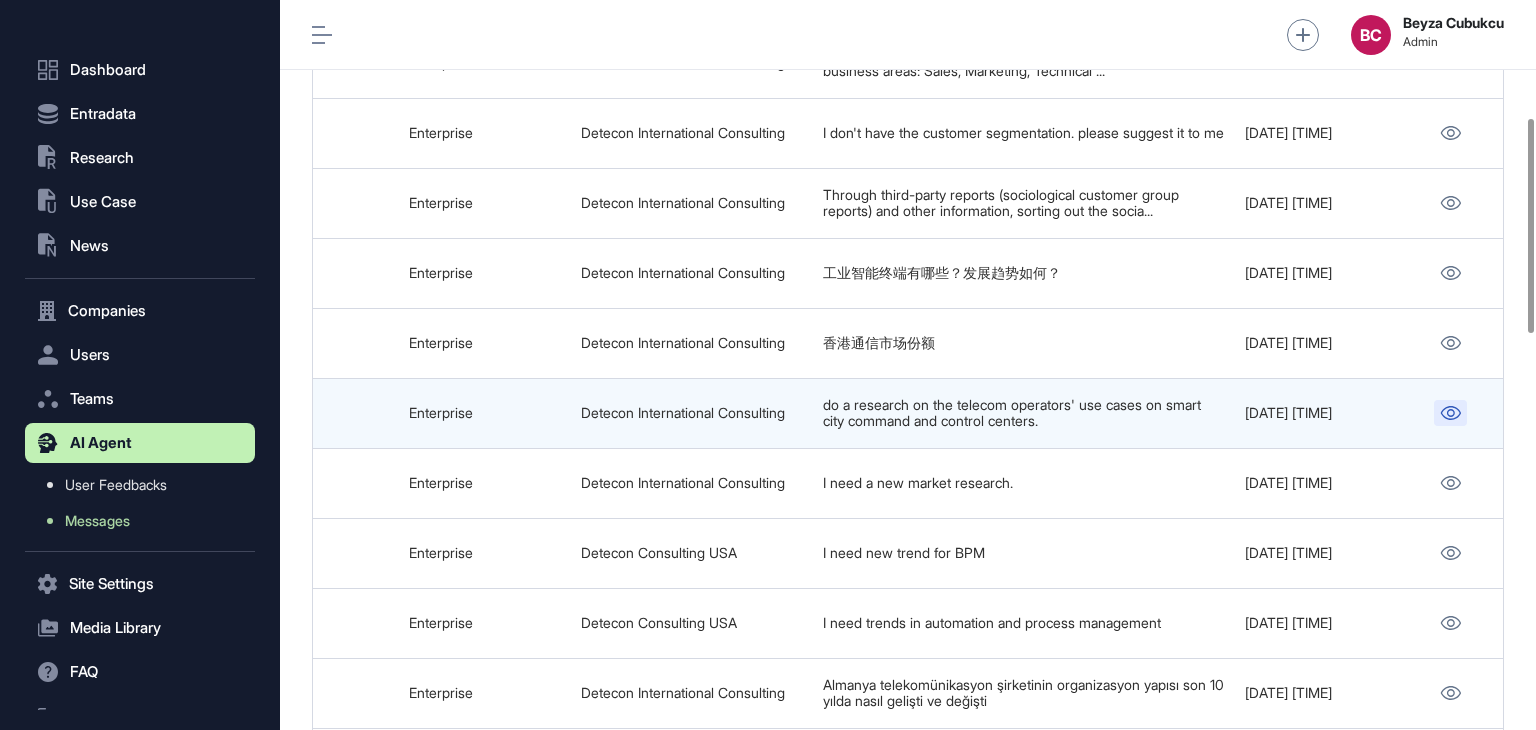 click 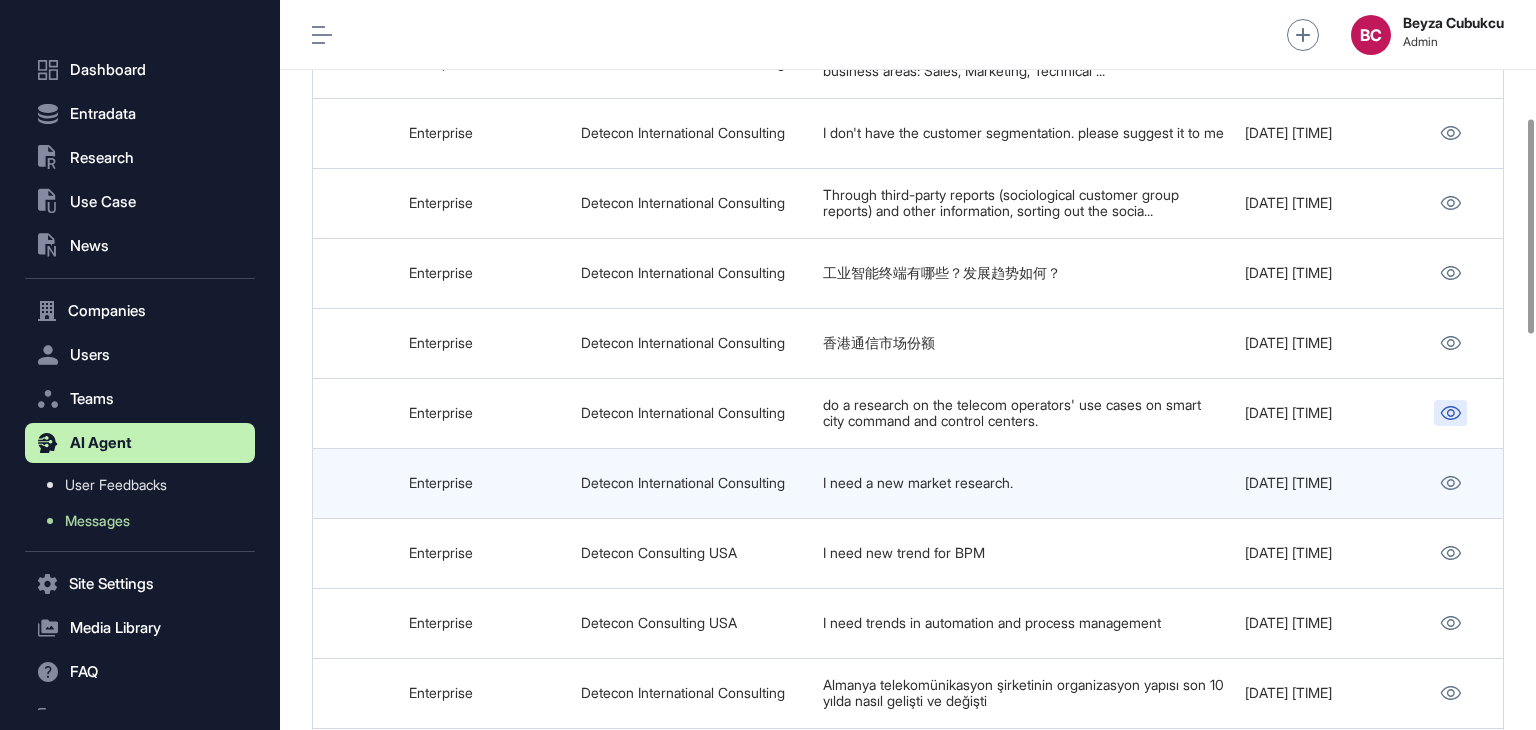 scroll, scrollTop: 500, scrollLeft: 0, axis: vertical 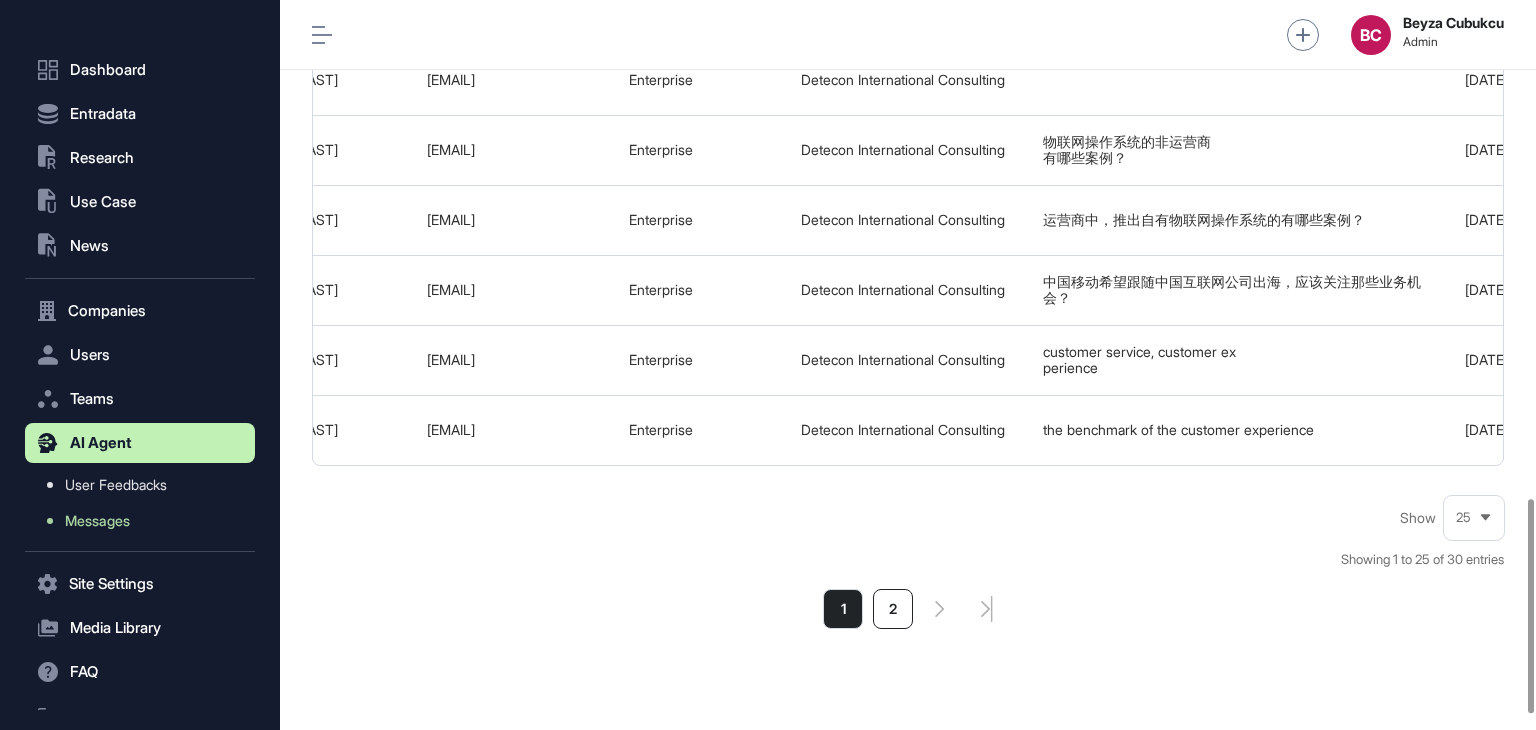click on "2" at bounding box center [893, 609] 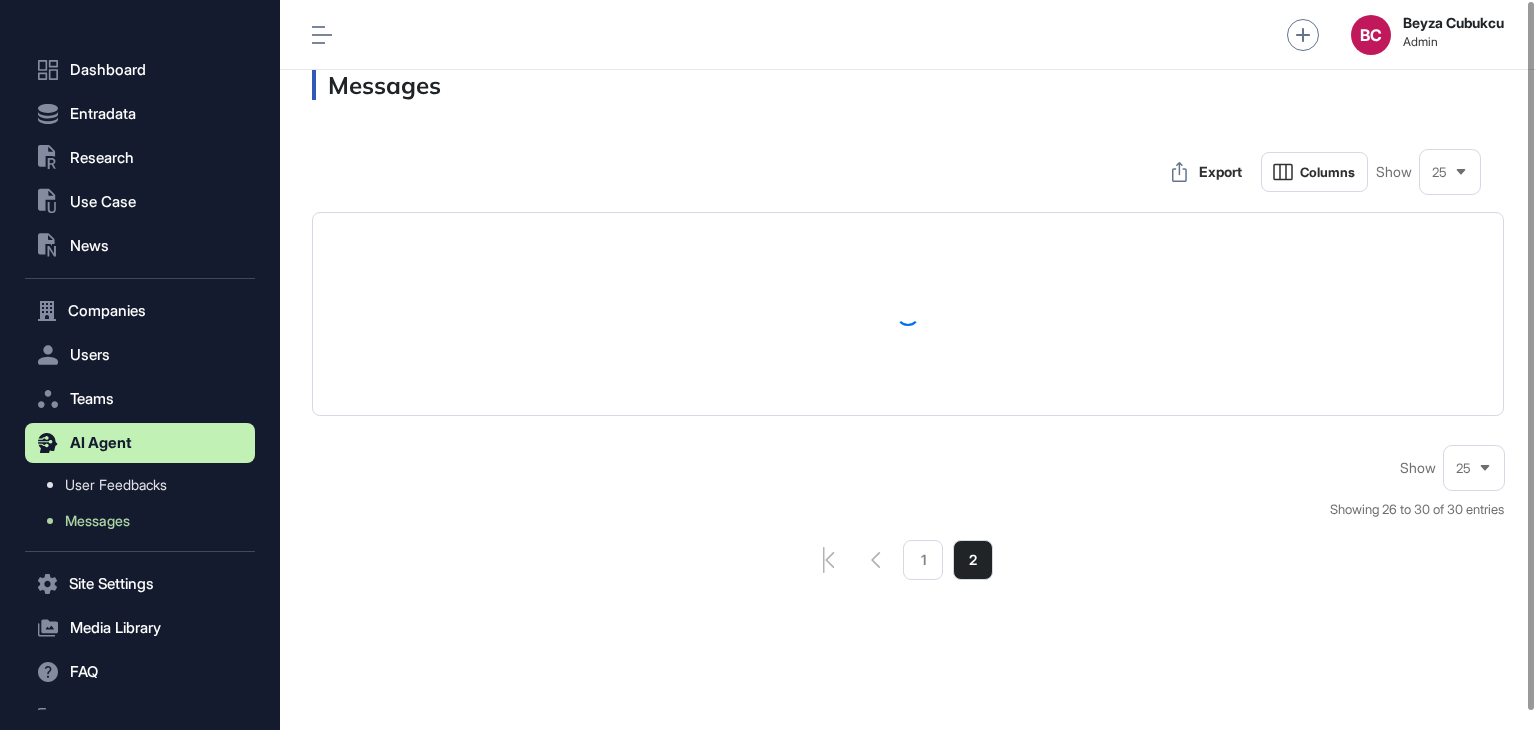 scroll, scrollTop: 0, scrollLeft: 0, axis: both 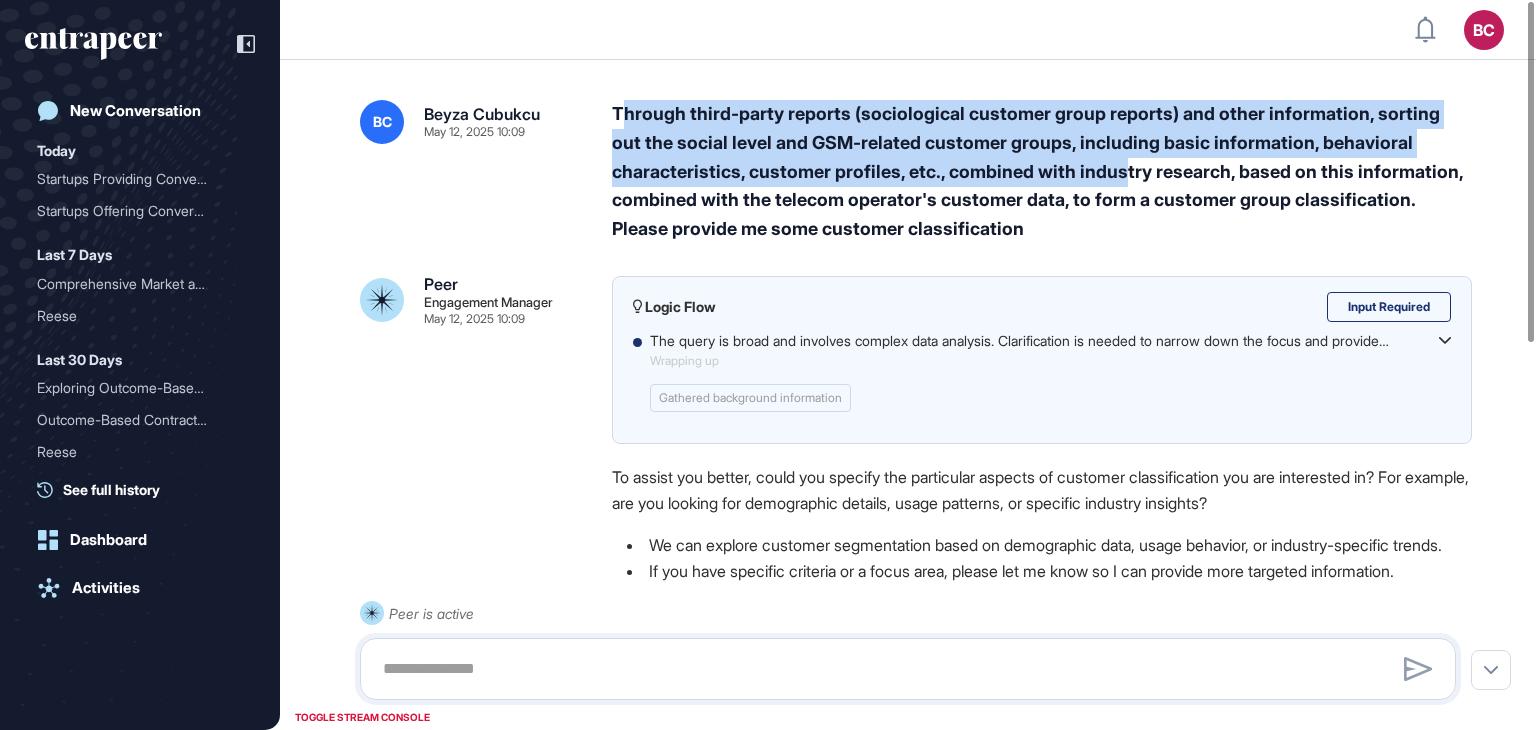 drag, startPoint x: 619, startPoint y: 102, endPoint x: 1137, endPoint y: 161, distance: 521.3492 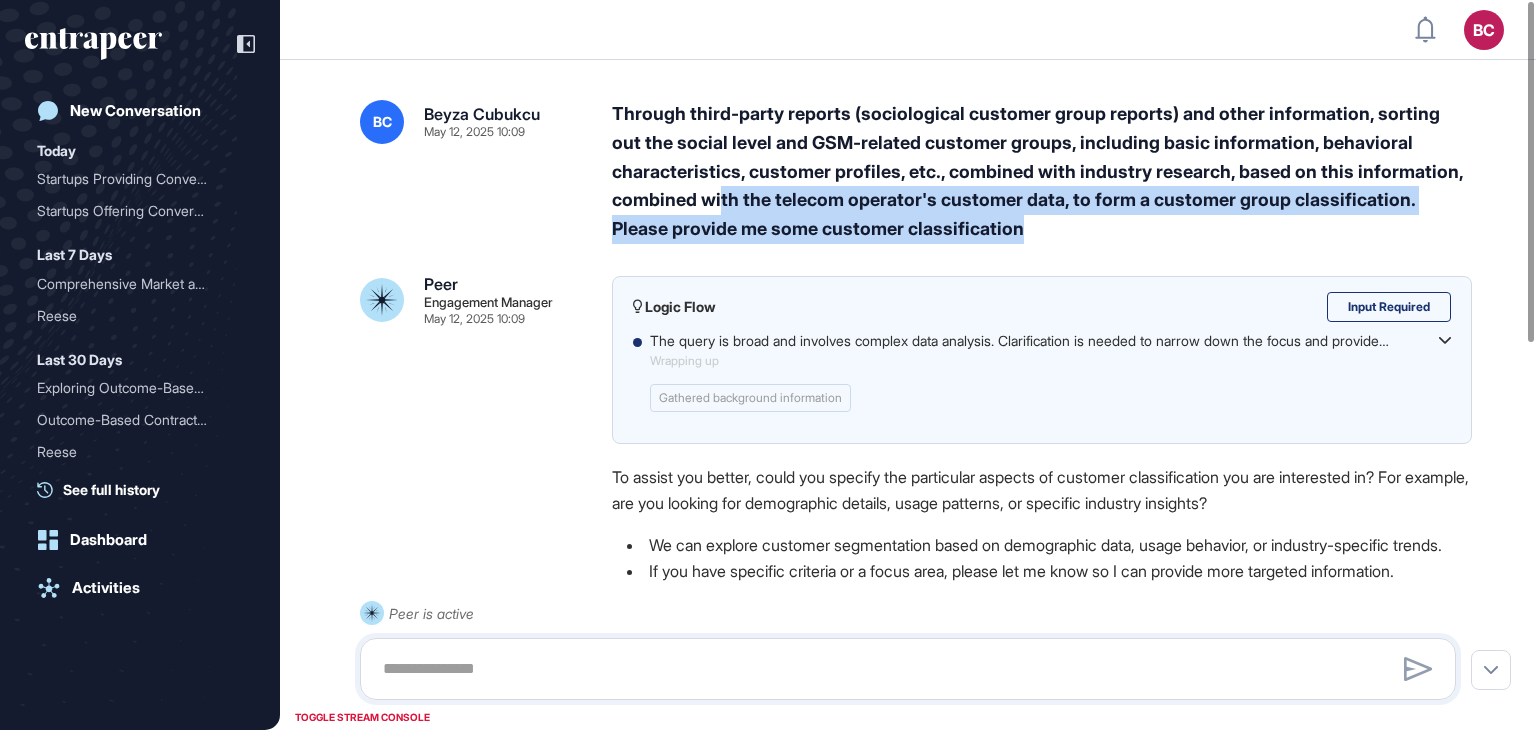 drag, startPoint x: 1178, startPoint y: 225, endPoint x: 834, endPoint y: 187, distance: 346.09247 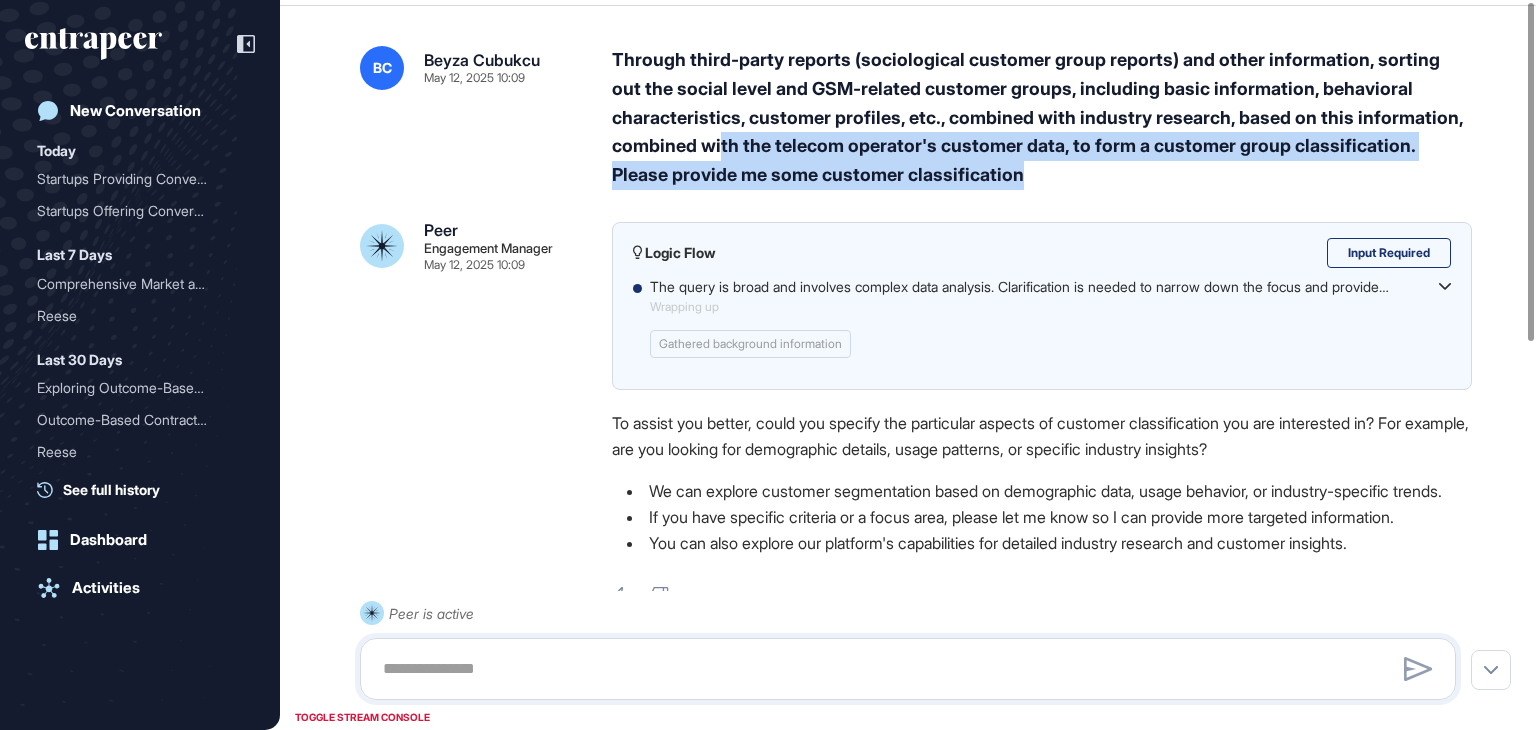 scroll, scrollTop: 0, scrollLeft: 0, axis: both 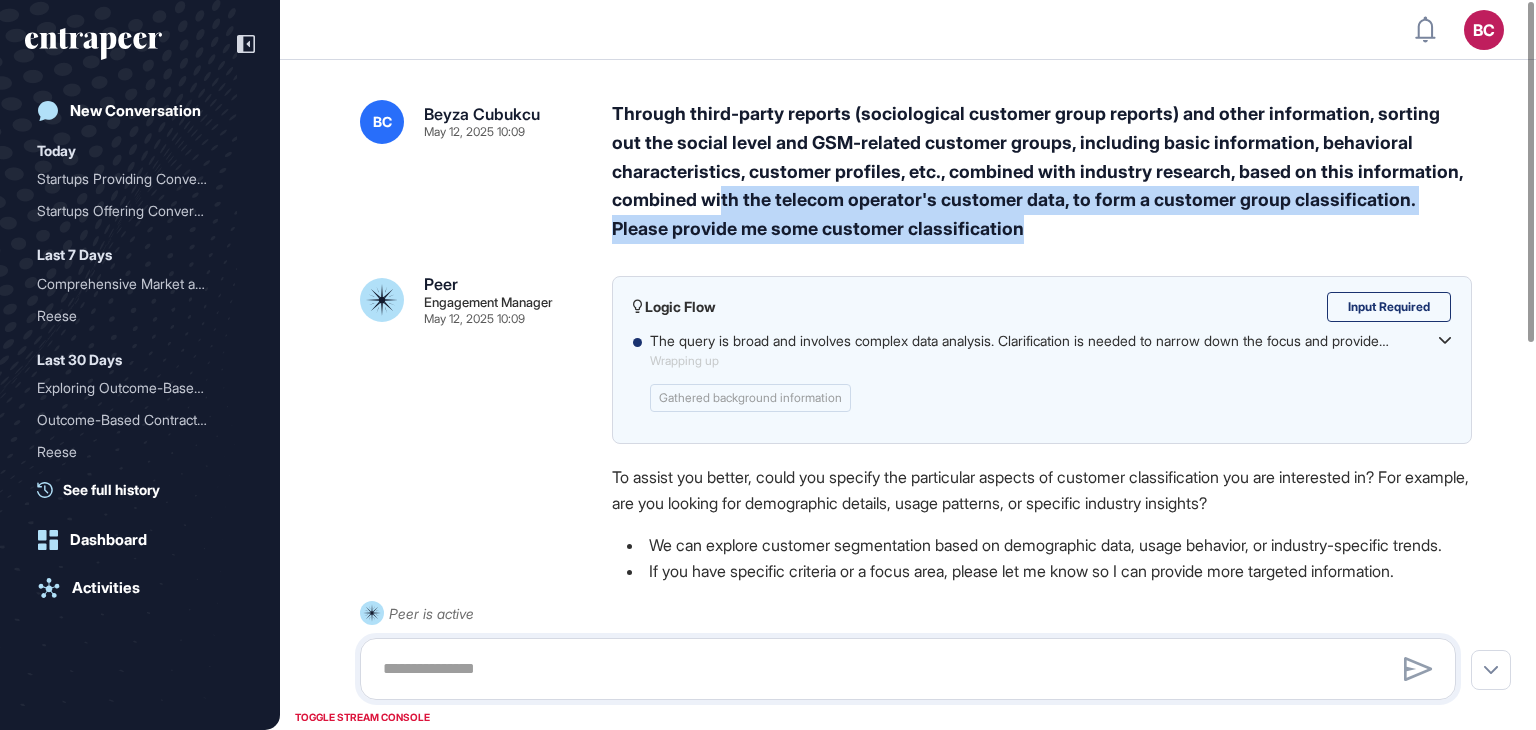 click on "Through third-party reports (sociological customer group reports) and other information, sorting out the social level and GSM-related customer groups, including basic information, behavioral characteristics, customer profiles, etc., combined with industry research, based on this information, combined with the telecom operator's customer data, to form a customer group classification. Please provide me some customer classification" at bounding box center (1042, 172) 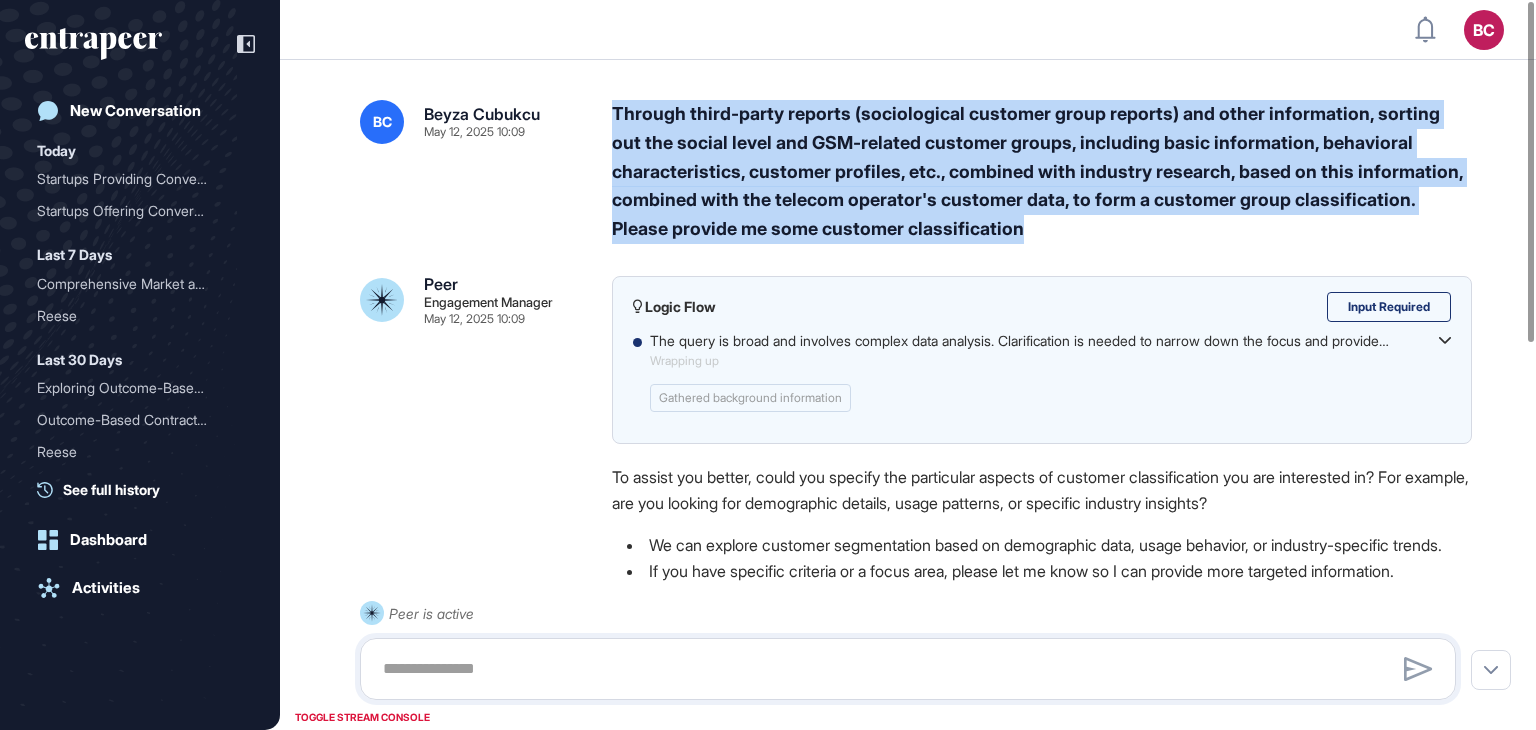 drag, startPoint x: 1161, startPoint y: 228, endPoint x: 612, endPoint y: 97, distance: 564.41296 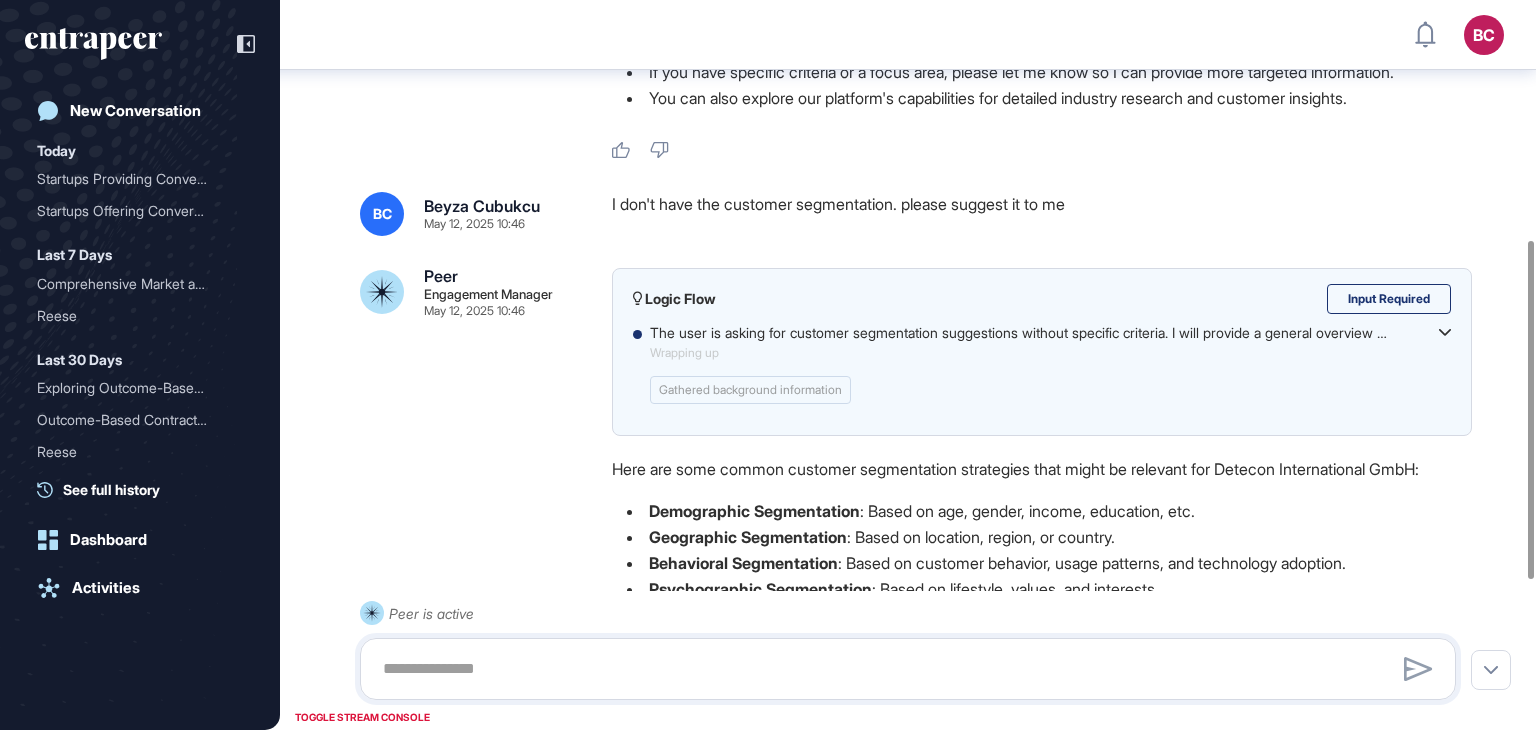 scroll, scrollTop: 838, scrollLeft: 0, axis: vertical 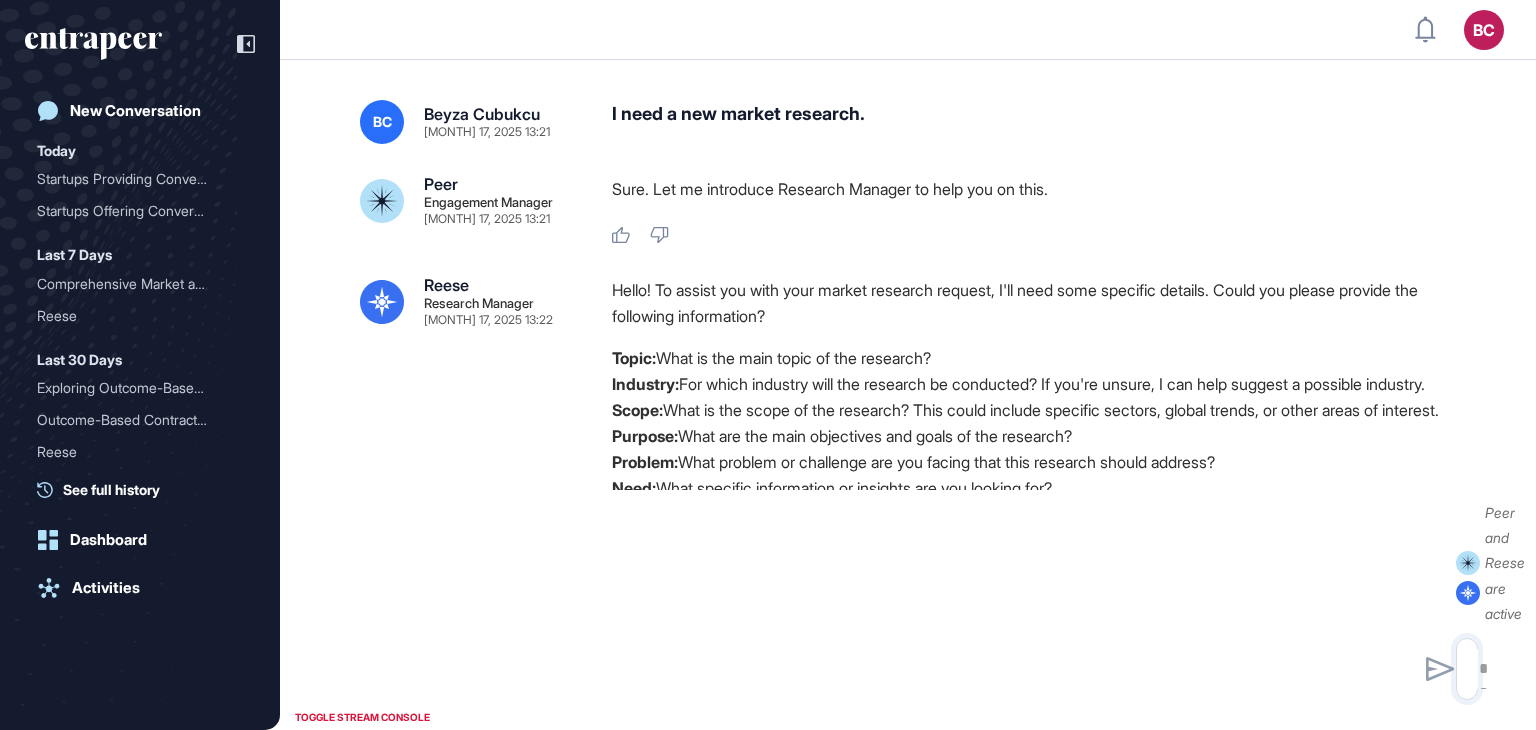 type on "**********" 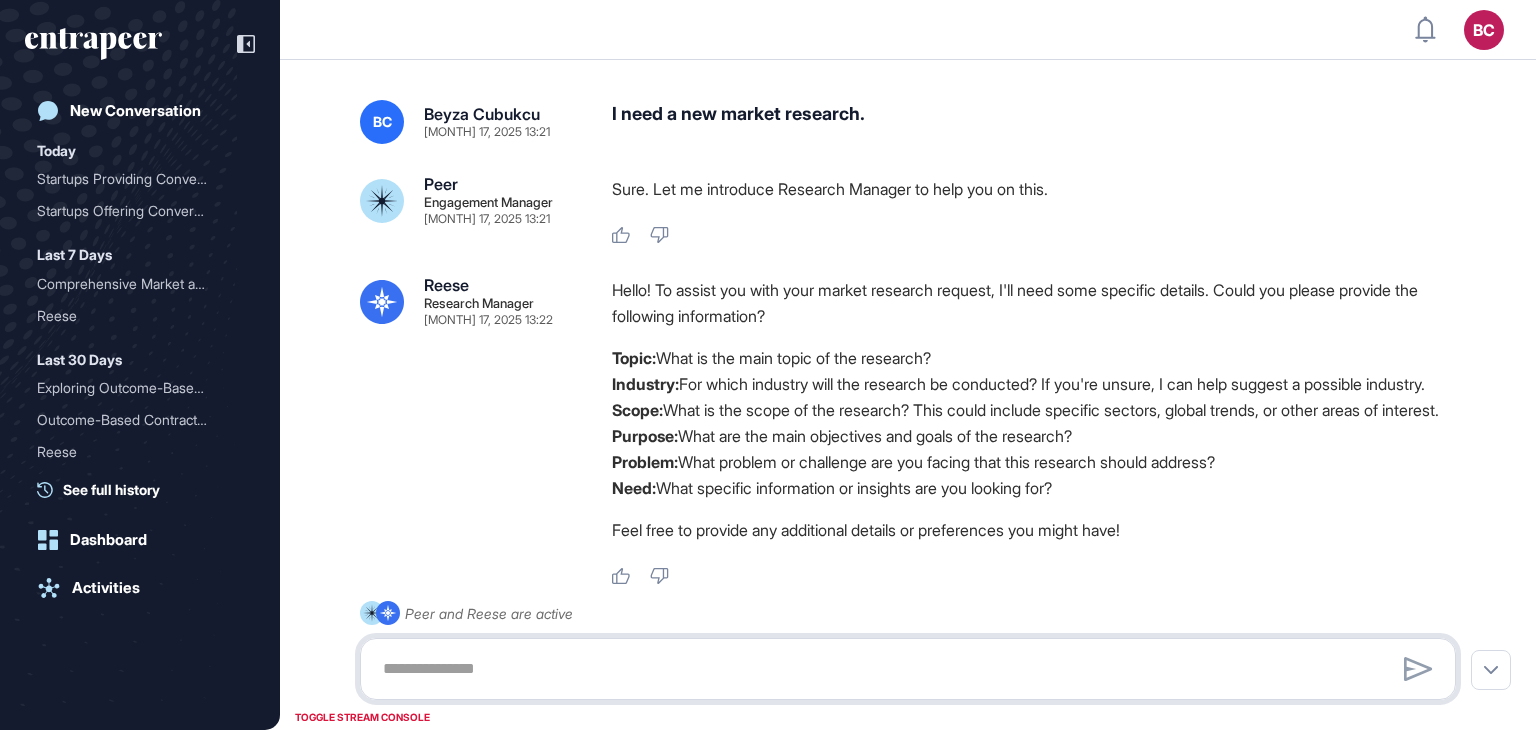 scroll, scrollTop: 0, scrollLeft: 0, axis: both 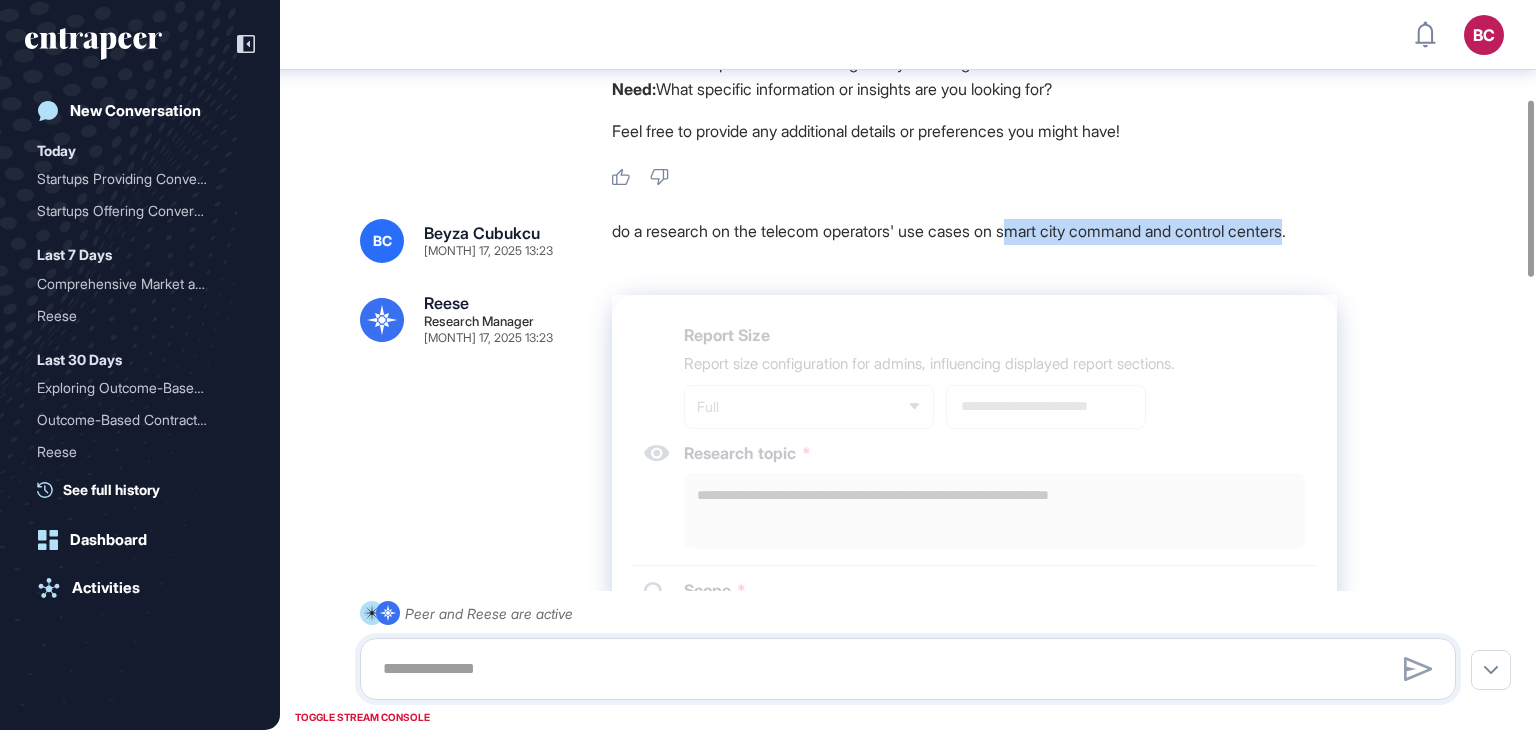 drag, startPoint x: 1024, startPoint y: 289, endPoint x: 1320, endPoint y: 287, distance: 296.00674 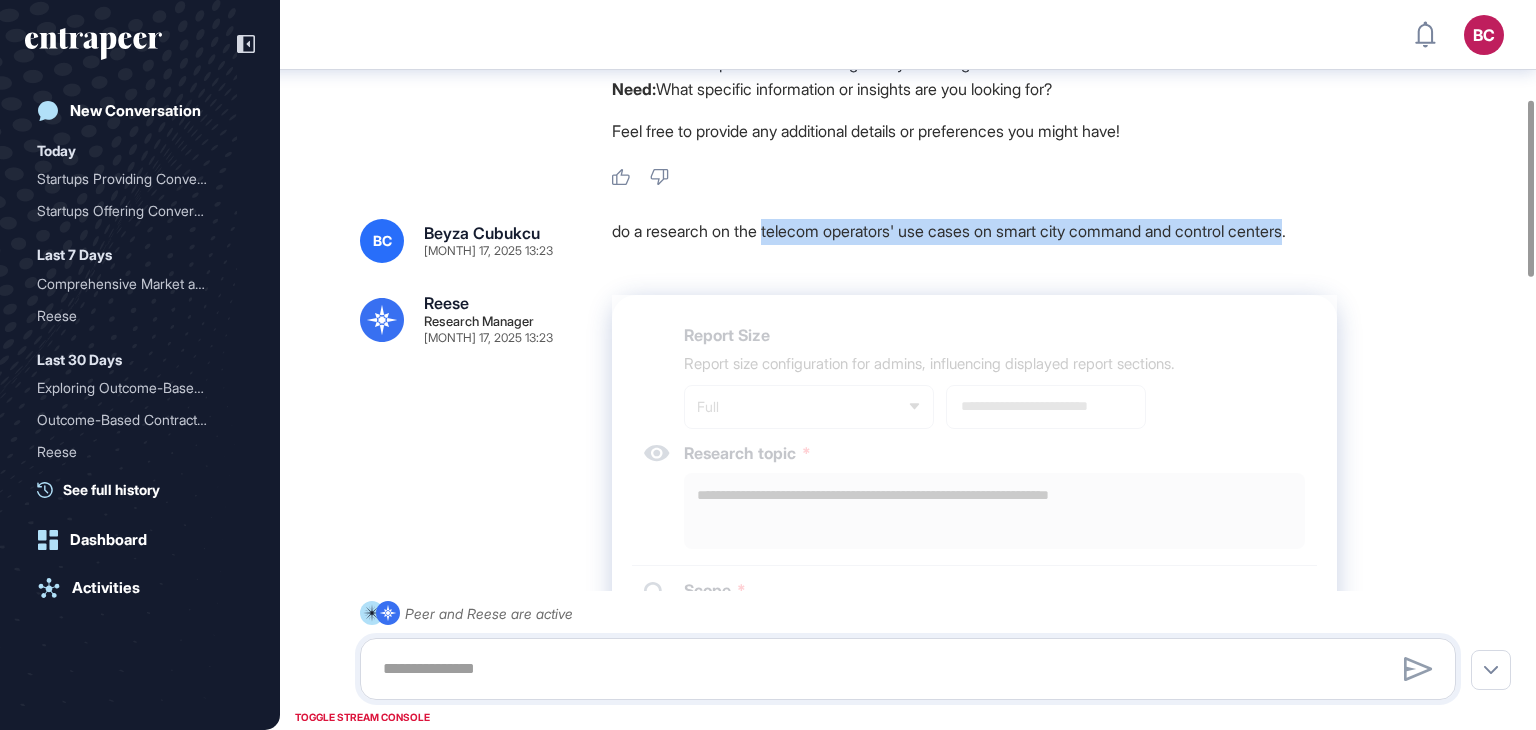 drag, startPoint x: 772, startPoint y: 283, endPoint x: 1322, endPoint y: 296, distance: 550.1536 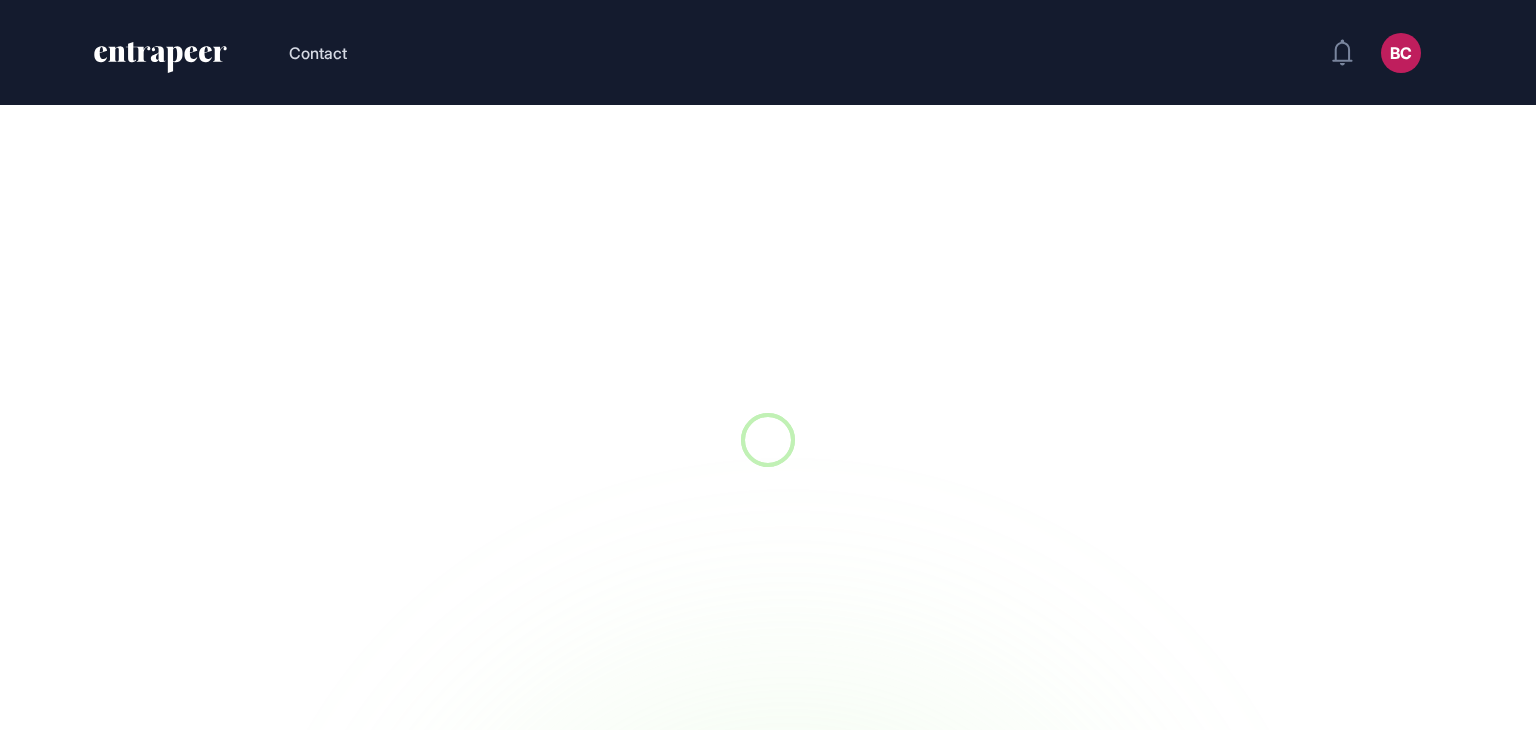 scroll, scrollTop: 0, scrollLeft: 0, axis: both 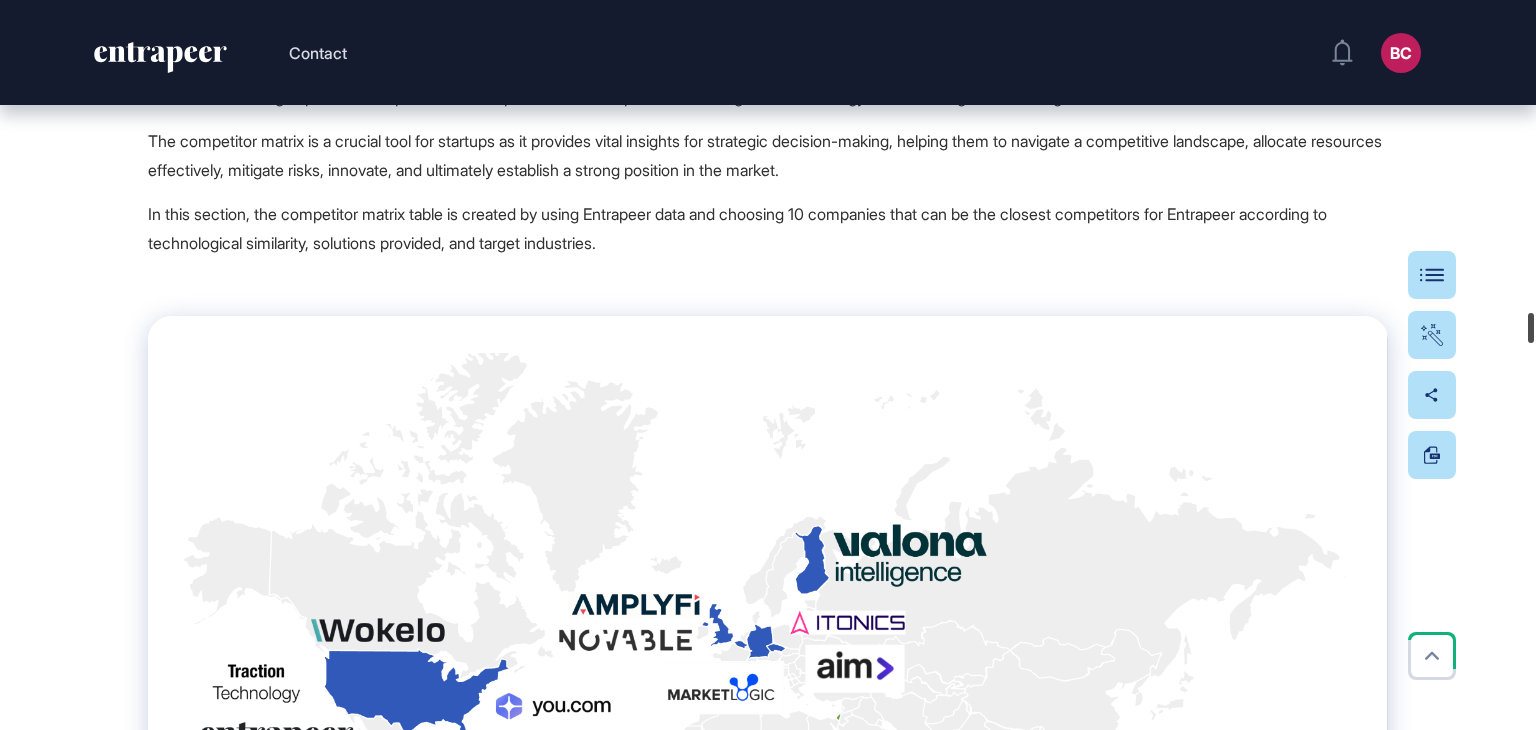 drag, startPoint x: 1535, startPoint y: 198, endPoint x: 1535, endPoint y: 327, distance: 129 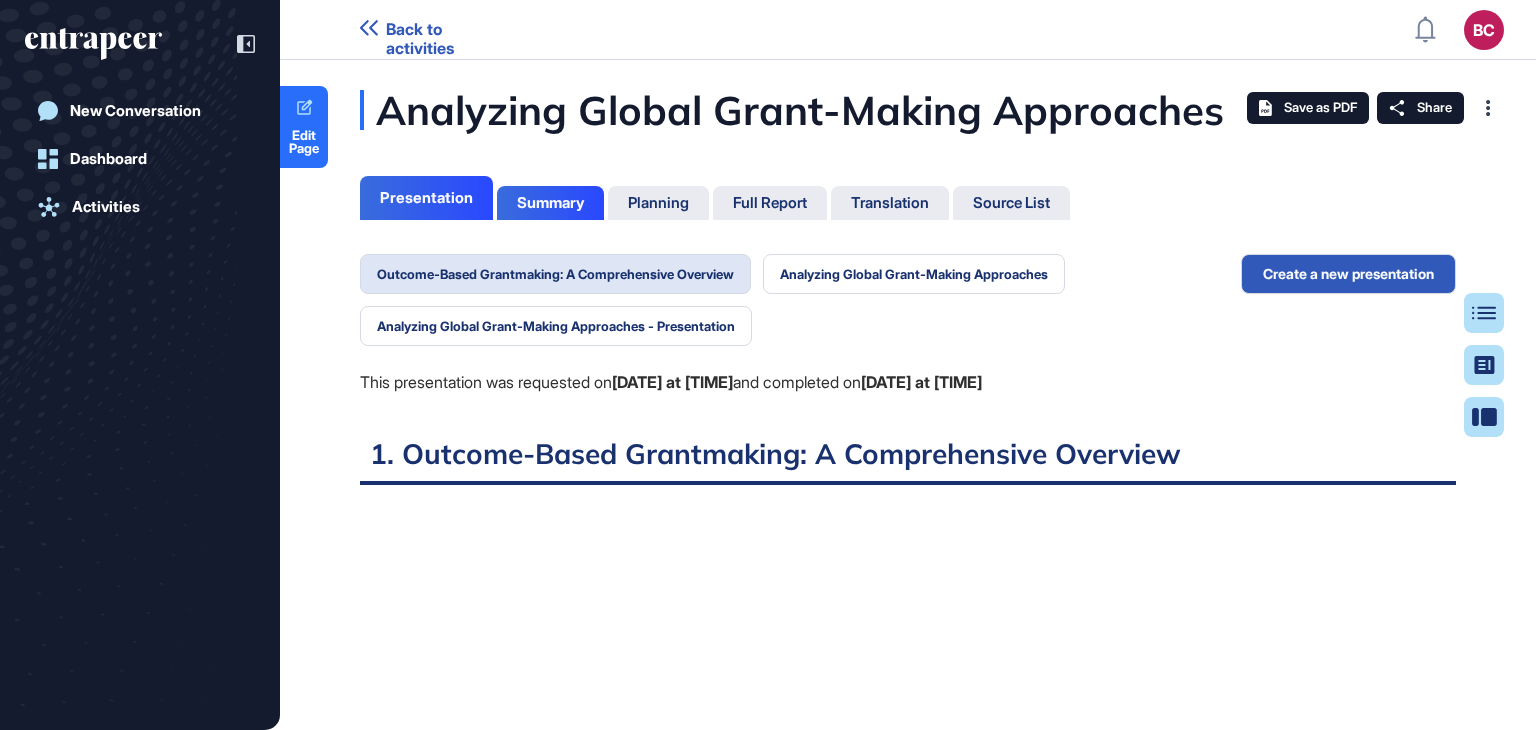 scroll, scrollTop: 0, scrollLeft: 0, axis: both 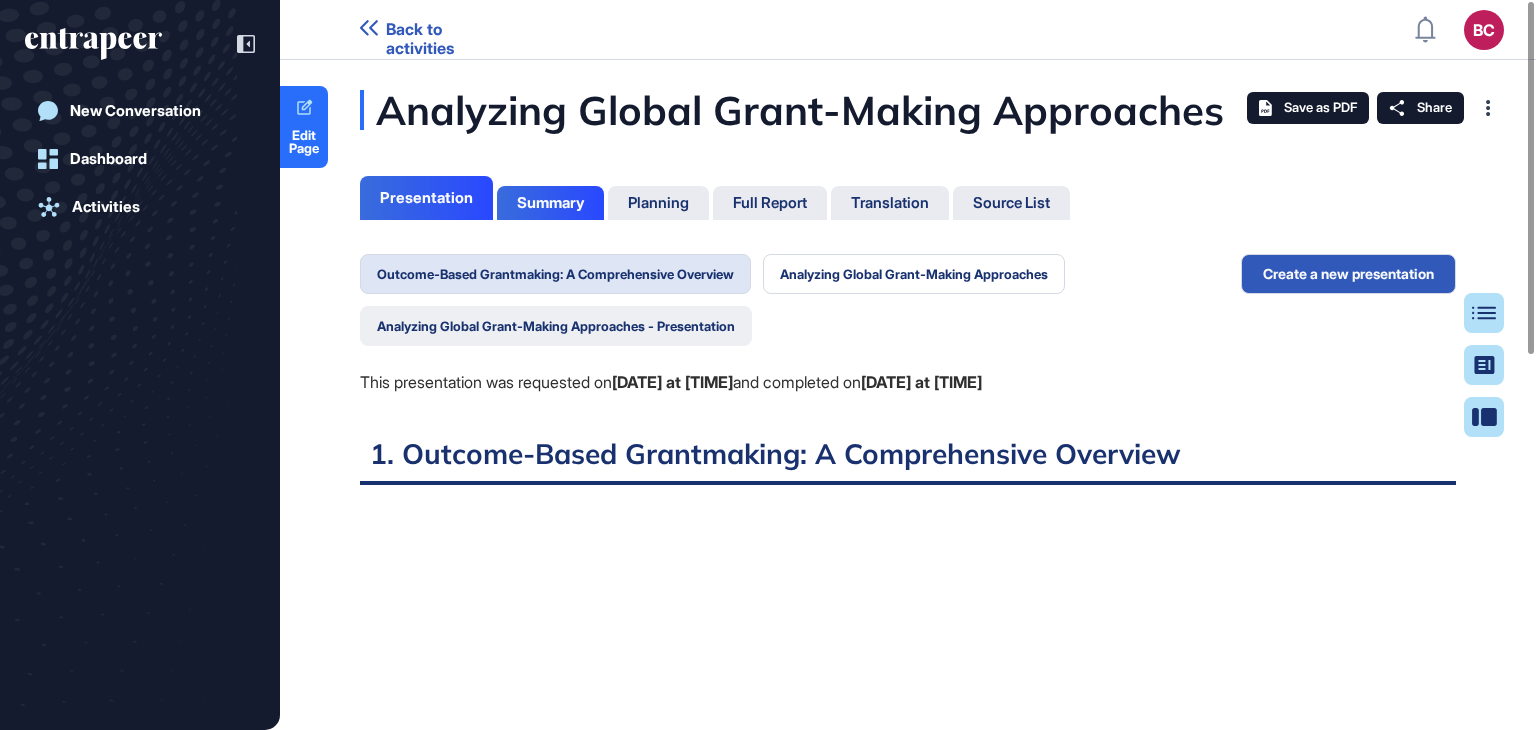 click on "Analyzing Global Grant-Making Approaches - Presentation" at bounding box center [556, 326] 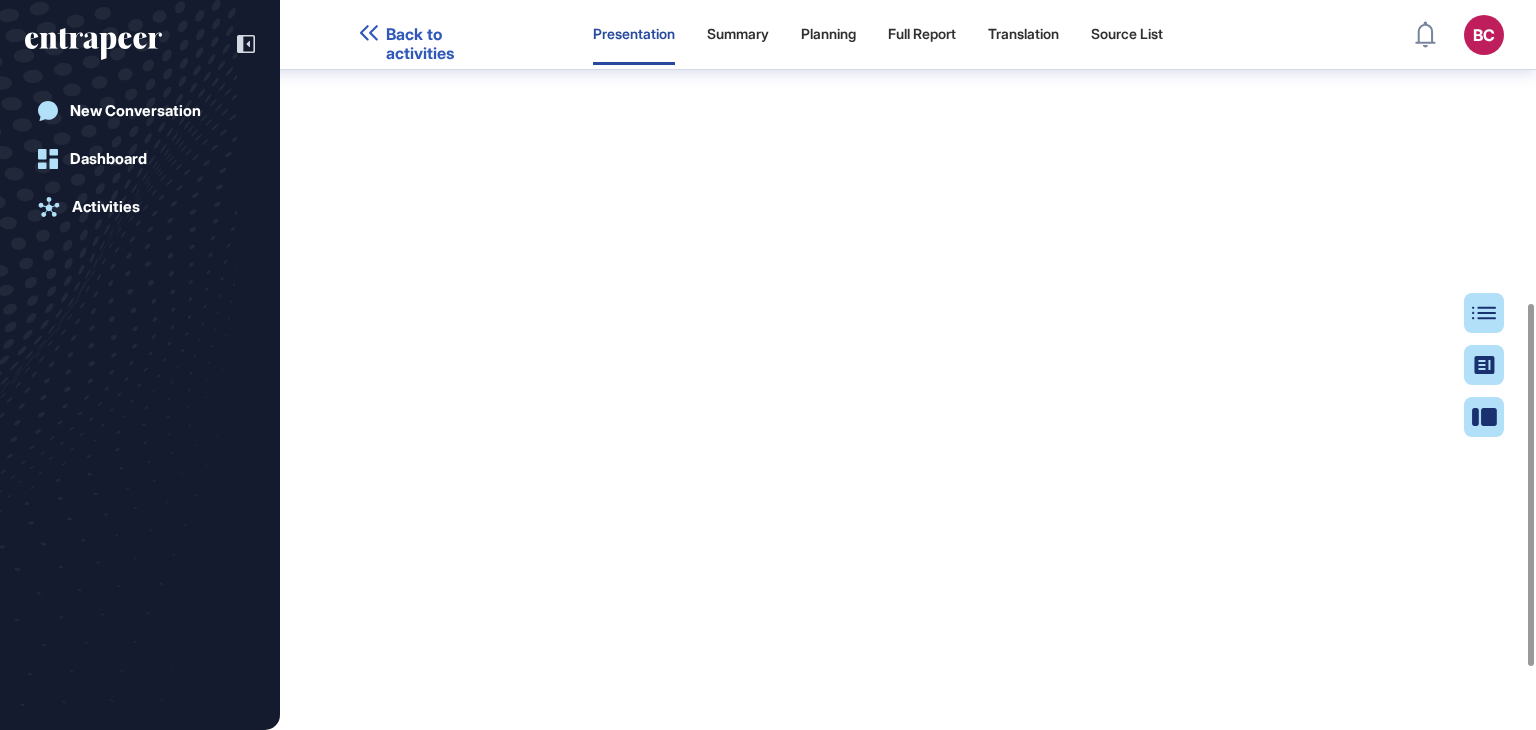 scroll, scrollTop: 735, scrollLeft: 0, axis: vertical 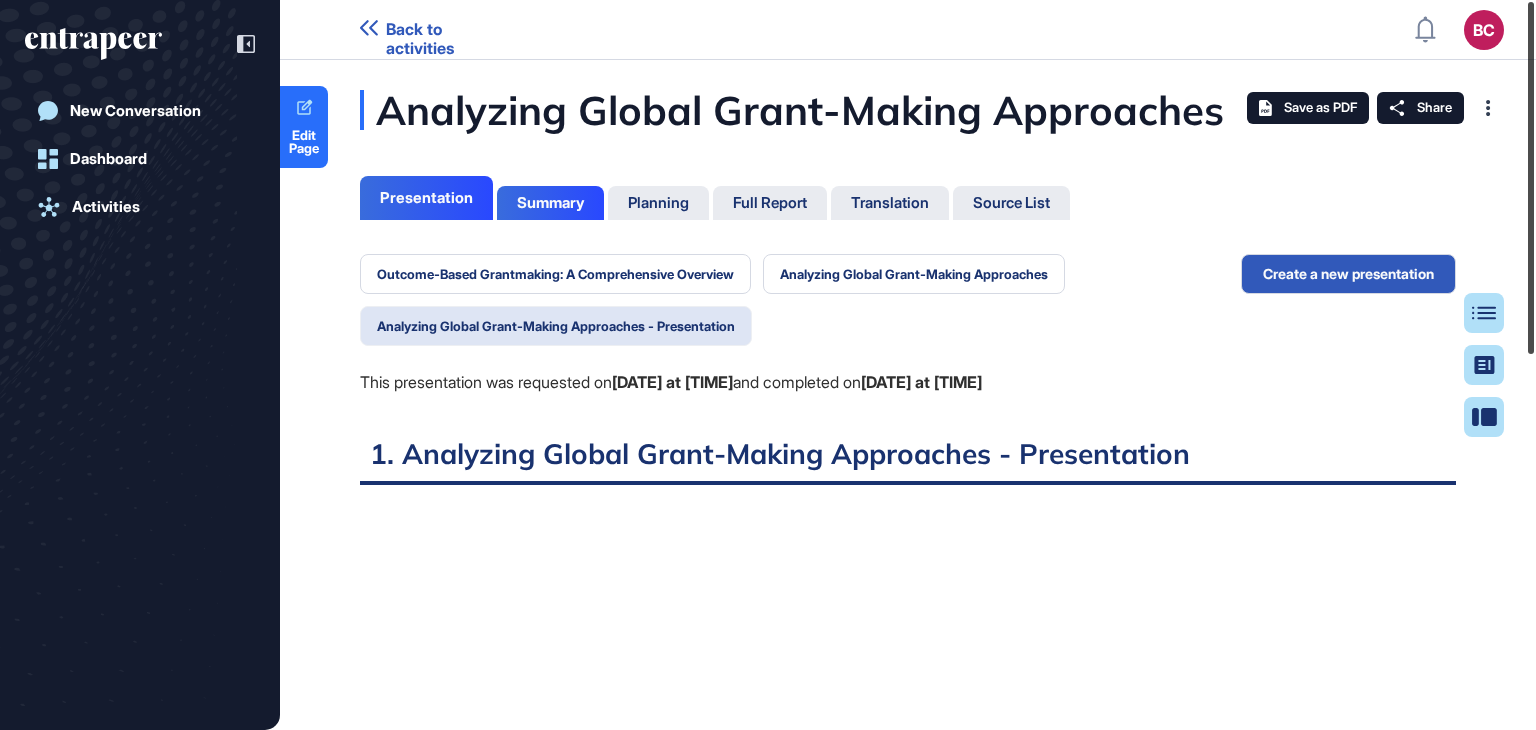 drag, startPoint x: 1535, startPoint y: 529, endPoint x: 1535, endPoint y: 90, distance: 439 